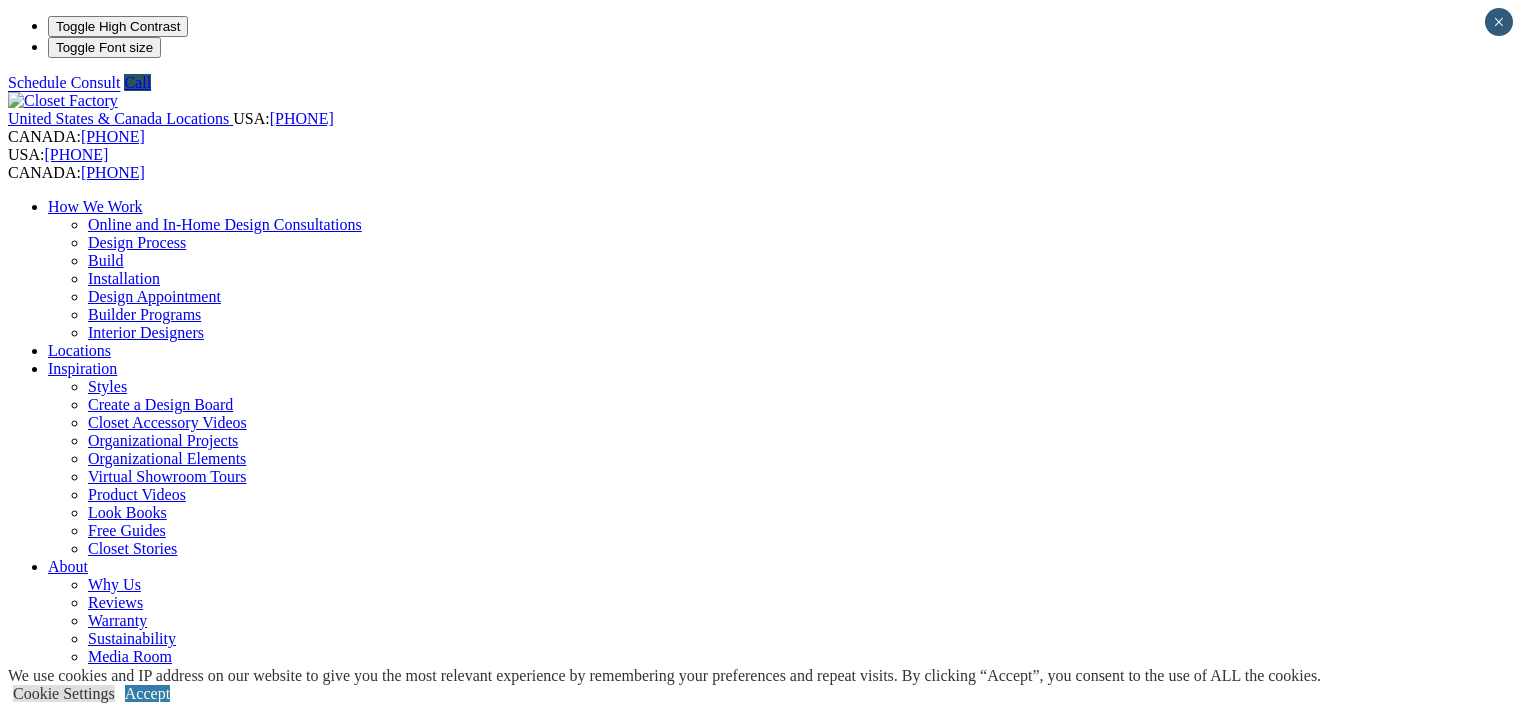 scroll, scrollTop: 0, scrollLeft: 0, axis: both 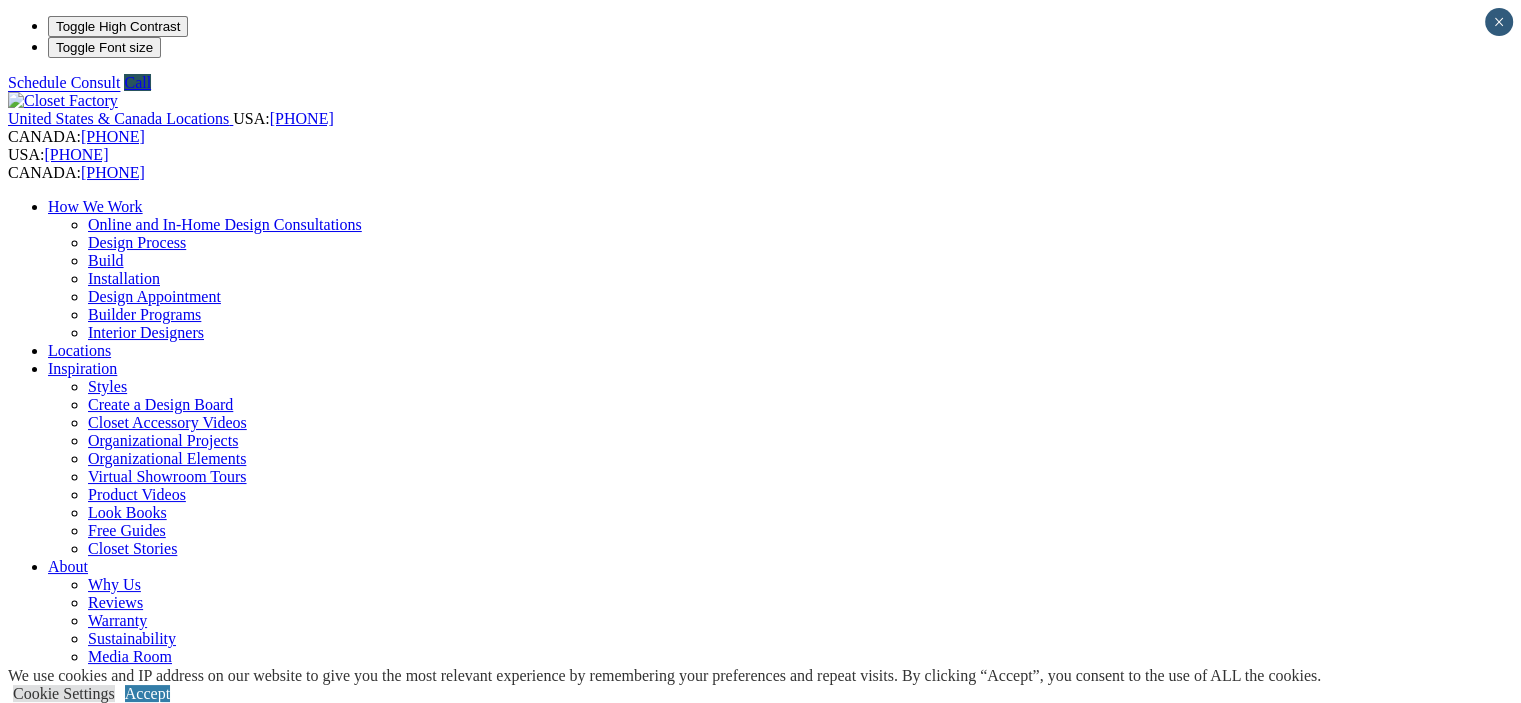 click on "Home Office" at bounding box center [90, 850] 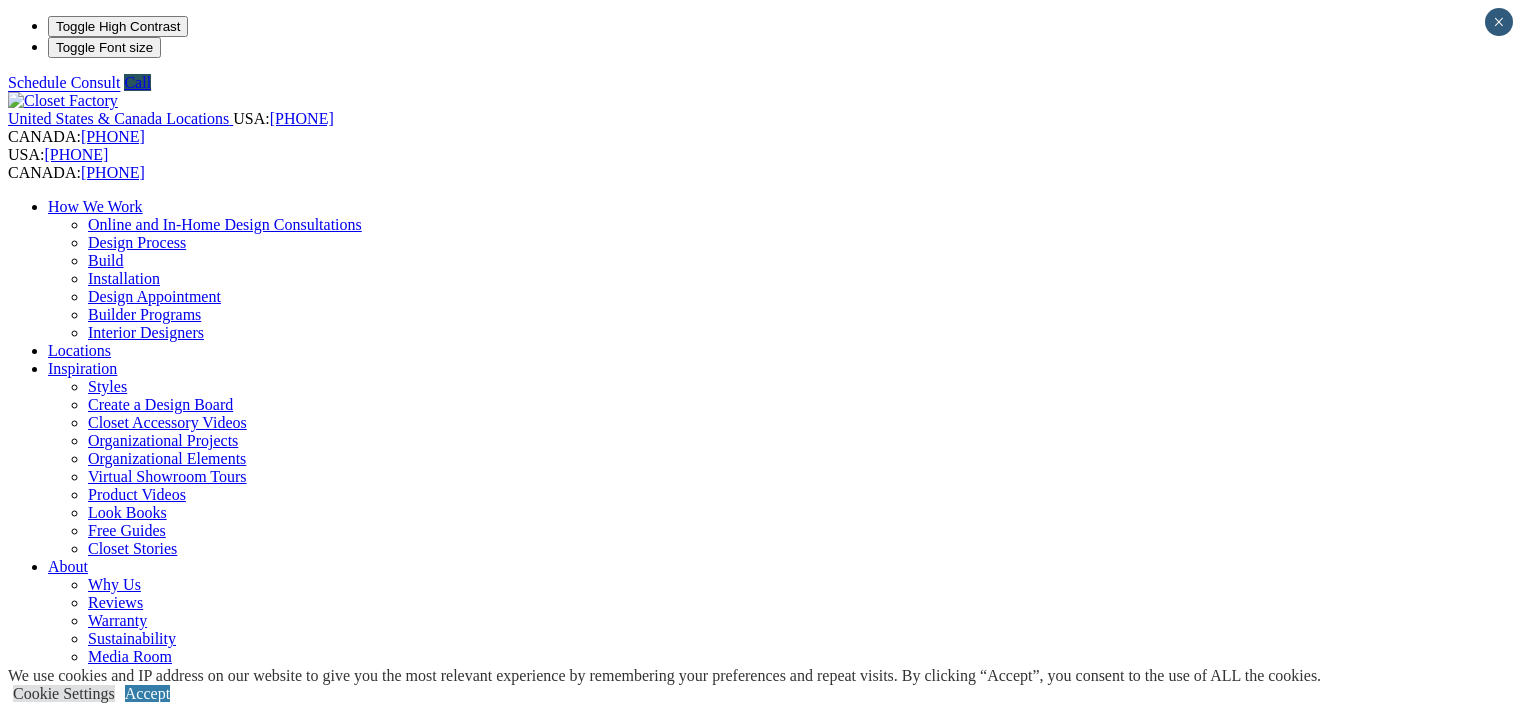 scroll, scrollTop: 0, scrollLeft: 0, axis: both 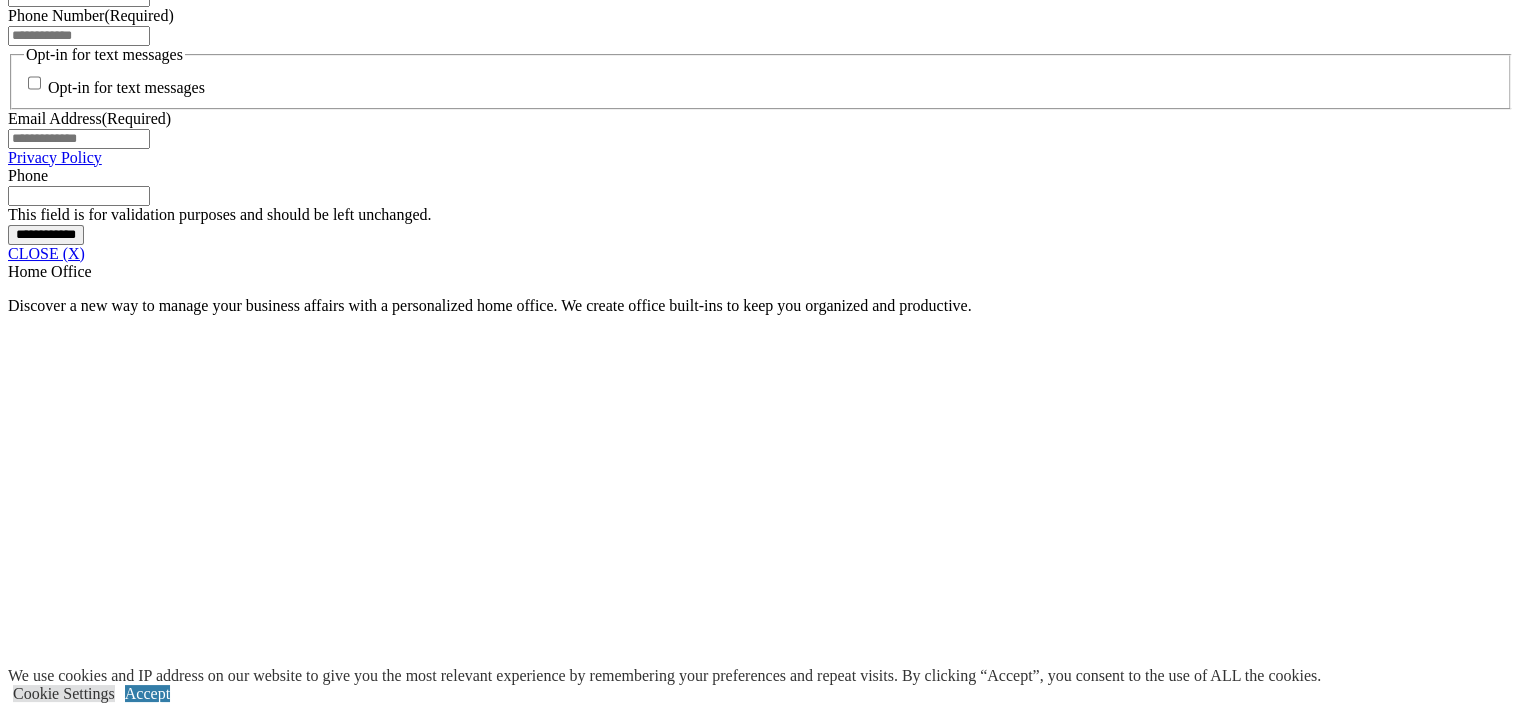 click at bounding box center [145, 1955] 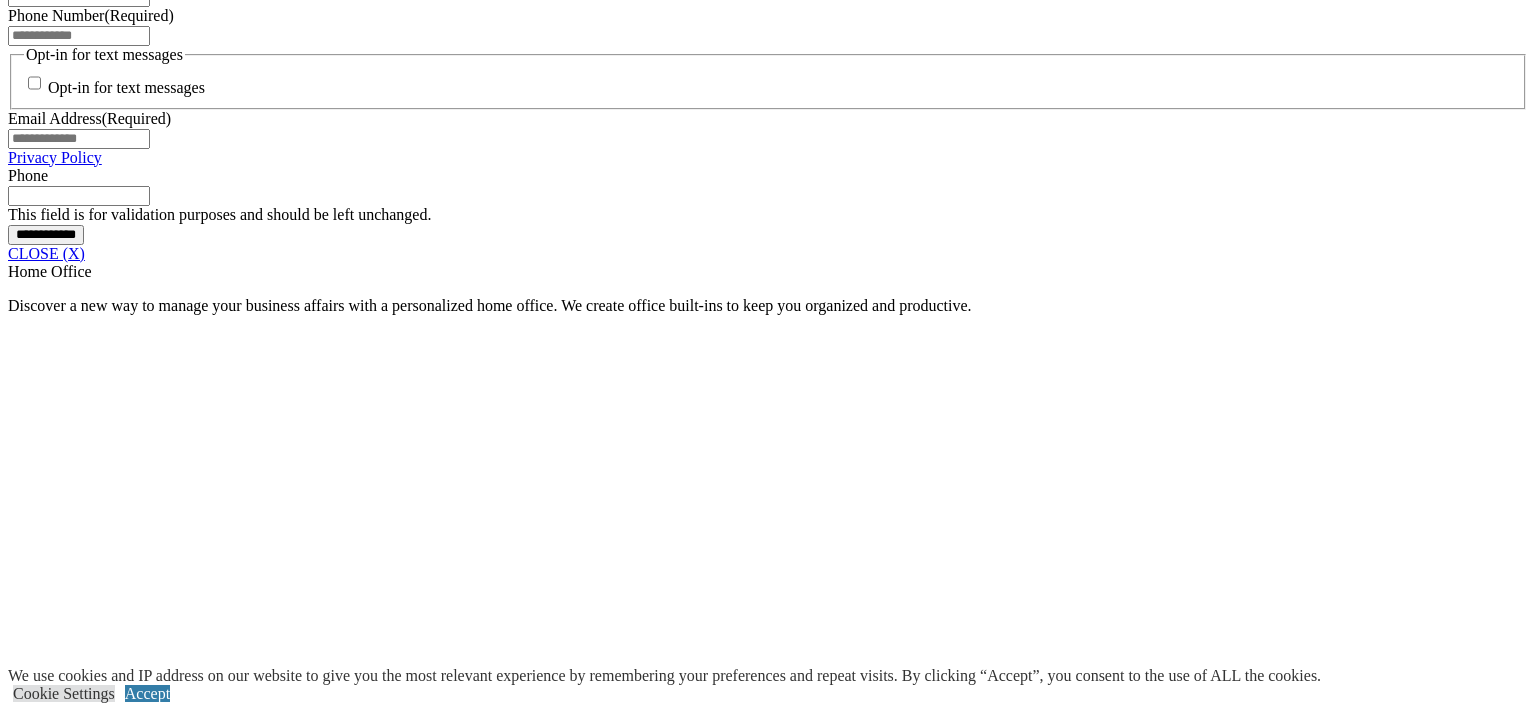 click at bounding box center (8, 36984) 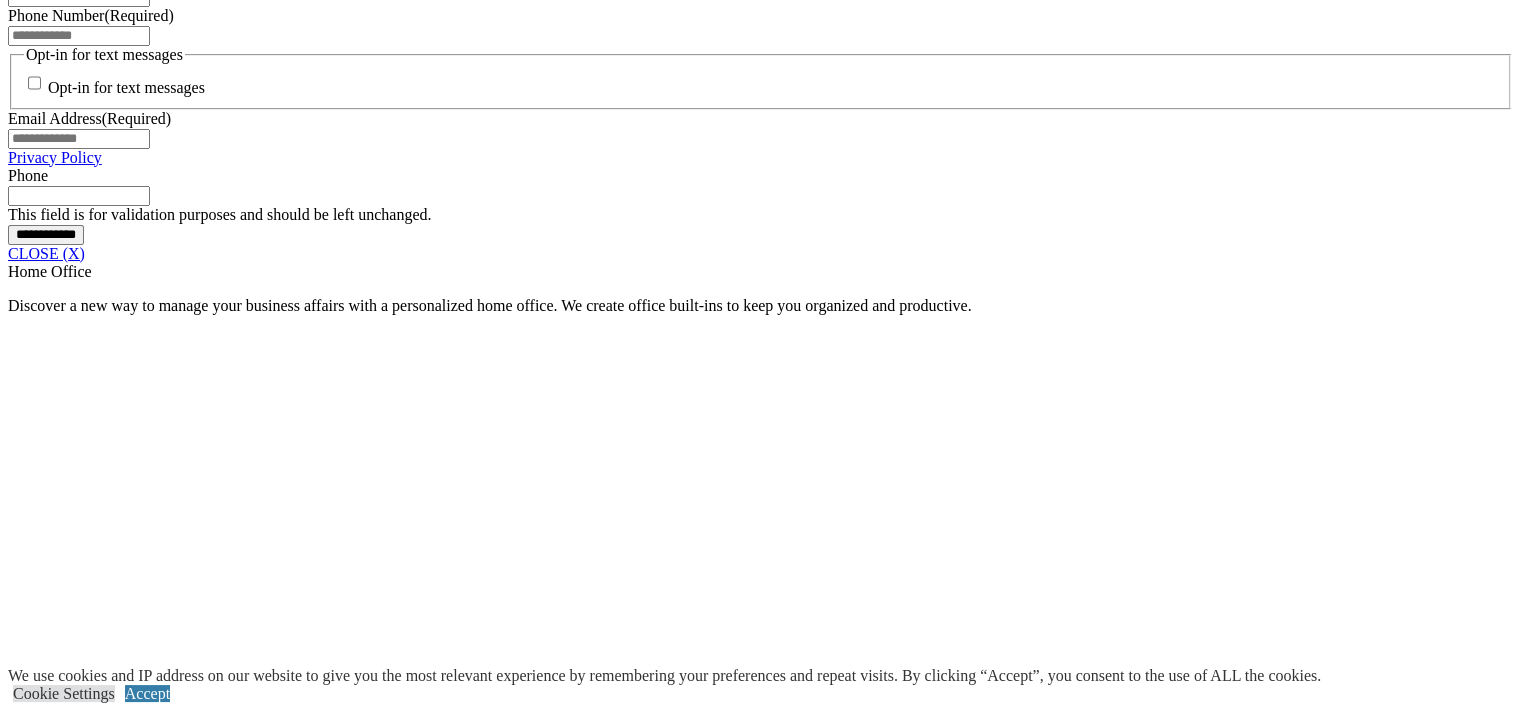 click at bounding box center [636, 1781] 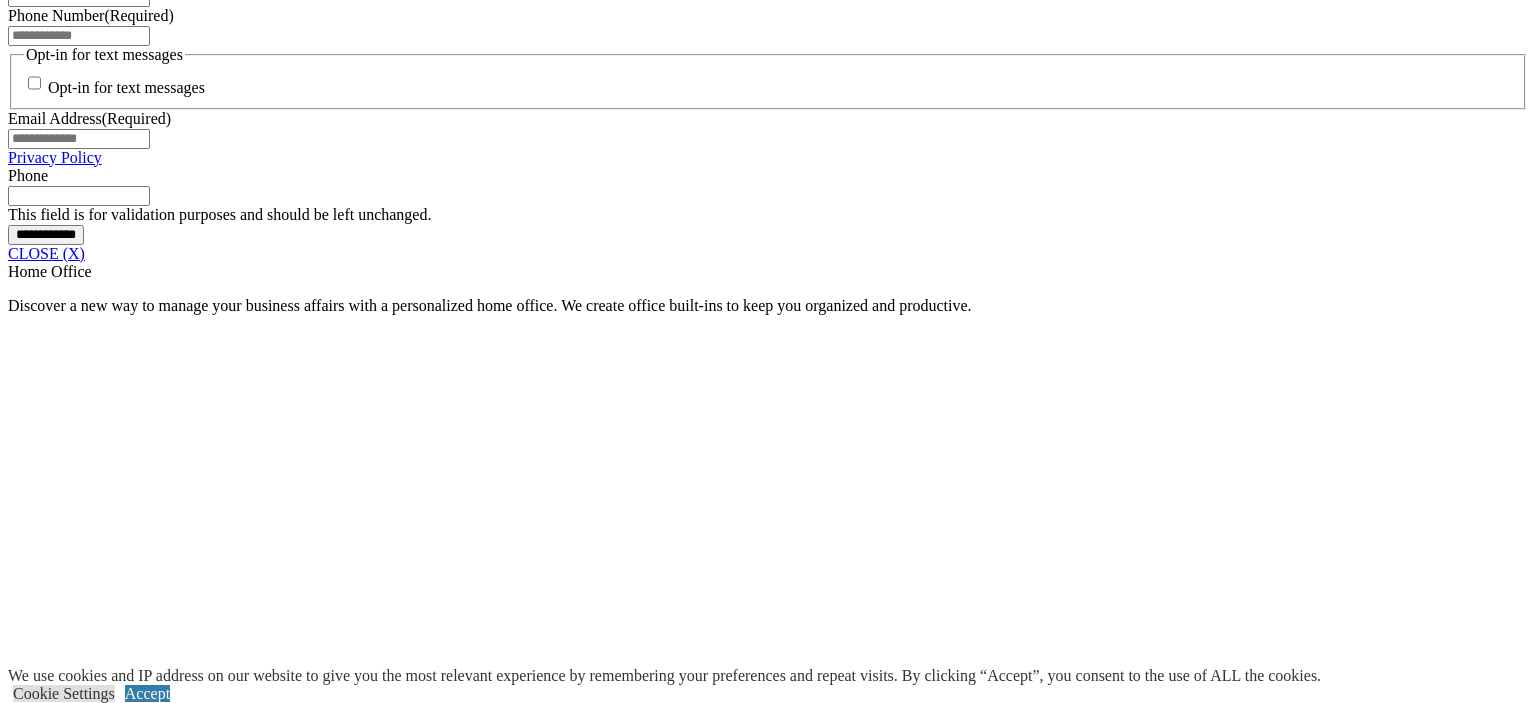 click at bounding box center (8, 36984) 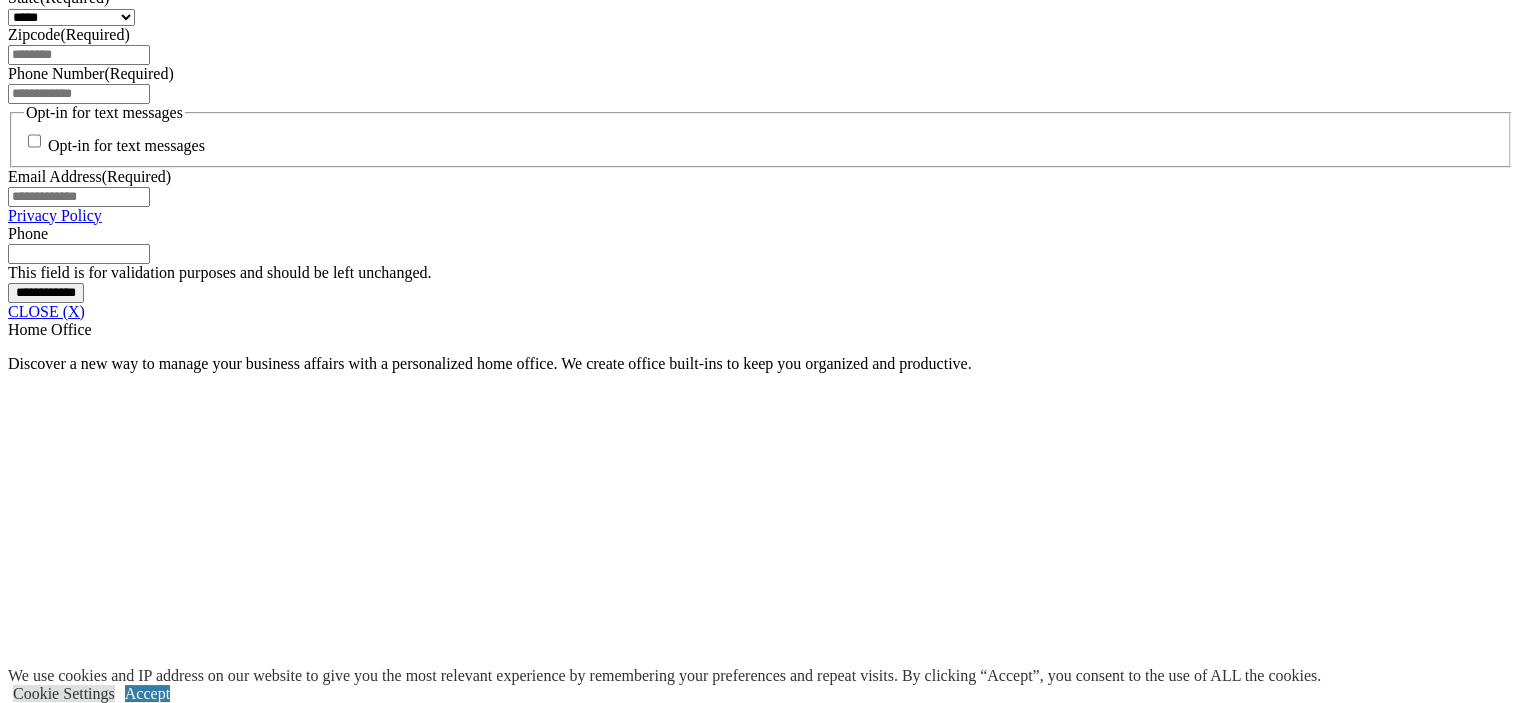 scroll, scrollTop: 1466, scrollLeft: 0, axis: vertical 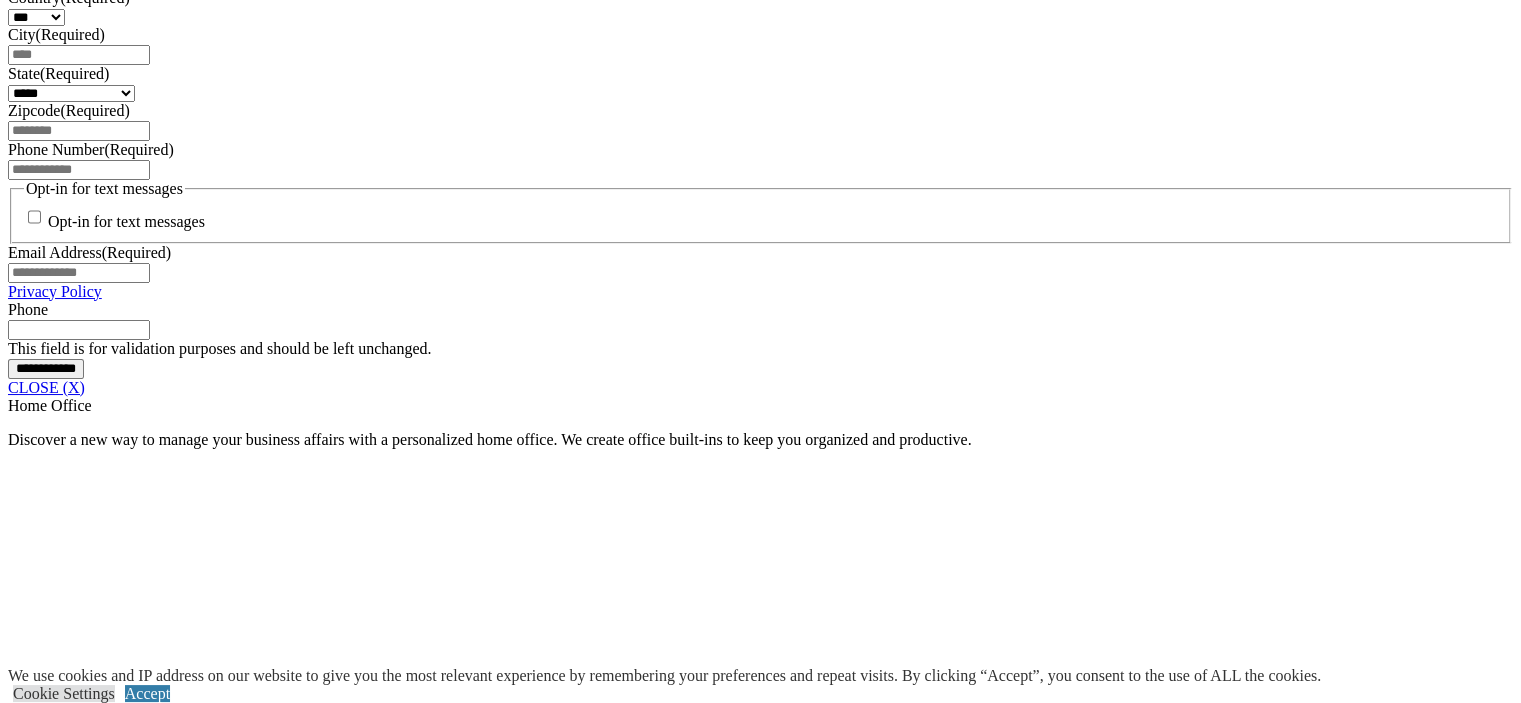 click at bounding box center (330, 1915) 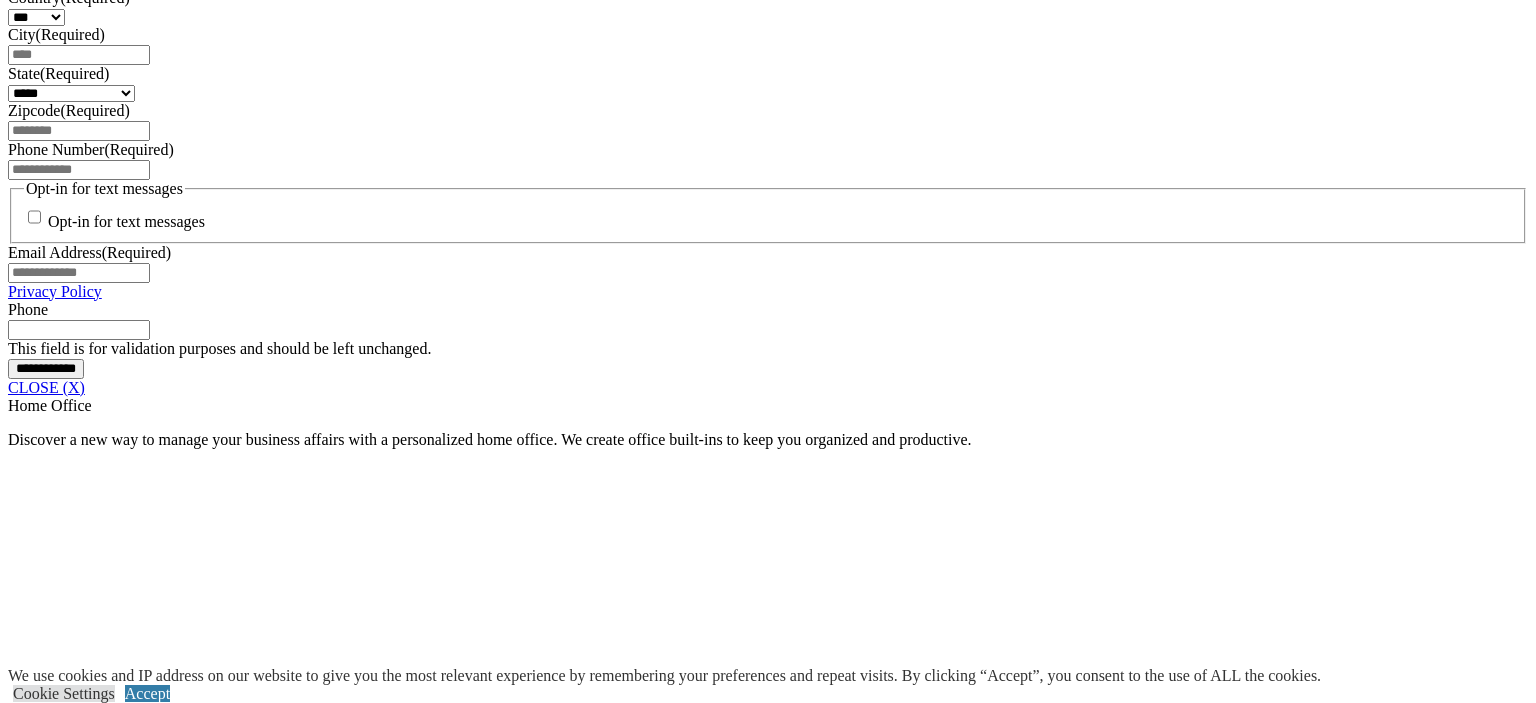 click at bounding box center (102, 37109) 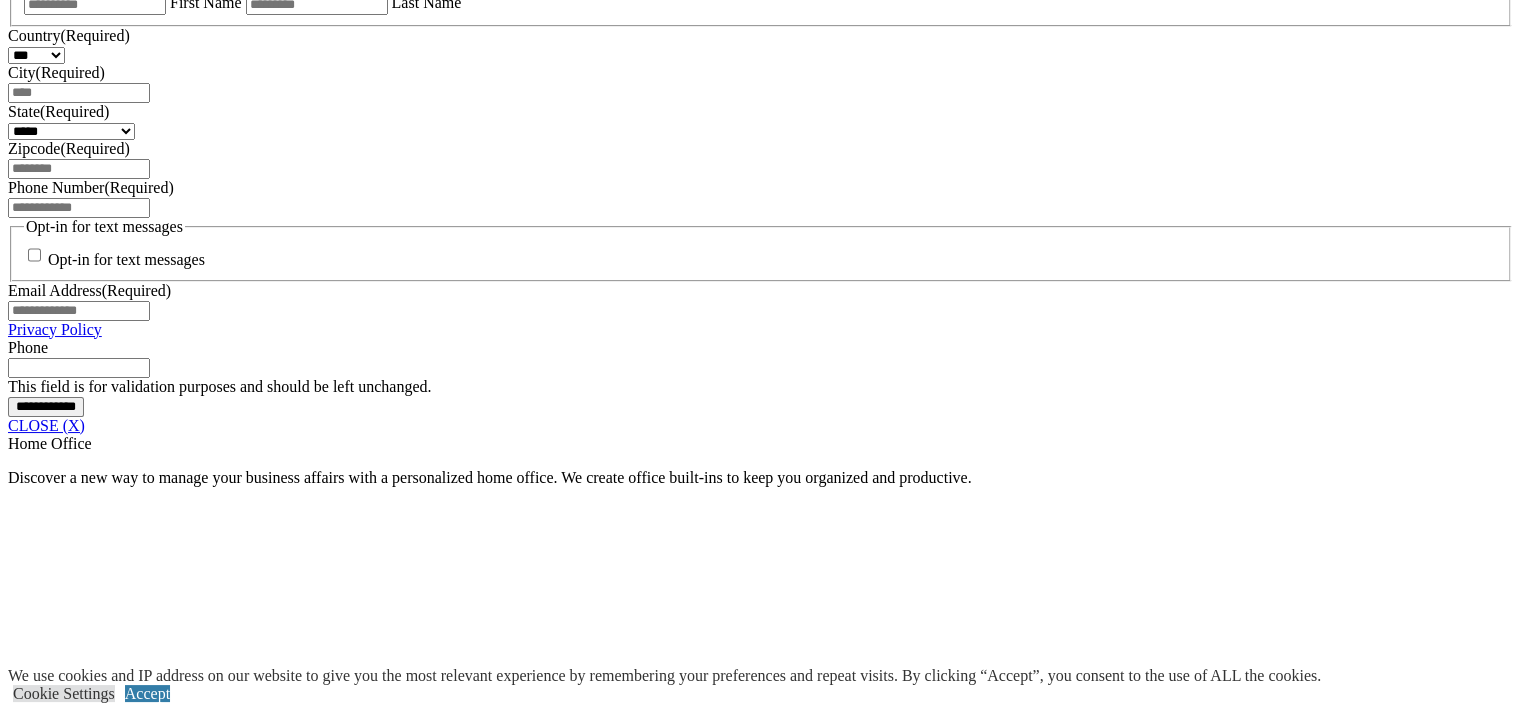 scroll, scrollTop: 1466, scrollLeft: 0, axis: vertical 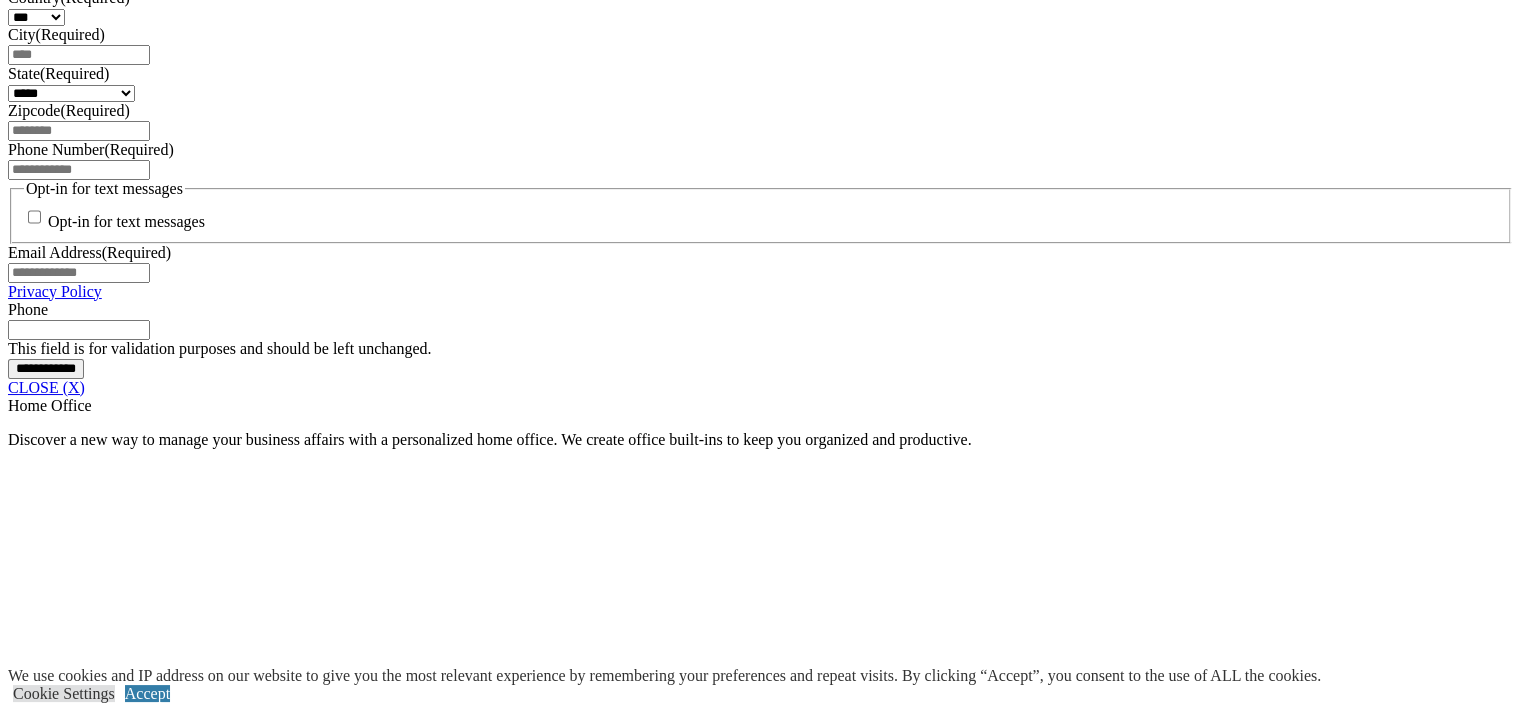 click at bounding box center [636, 1915] 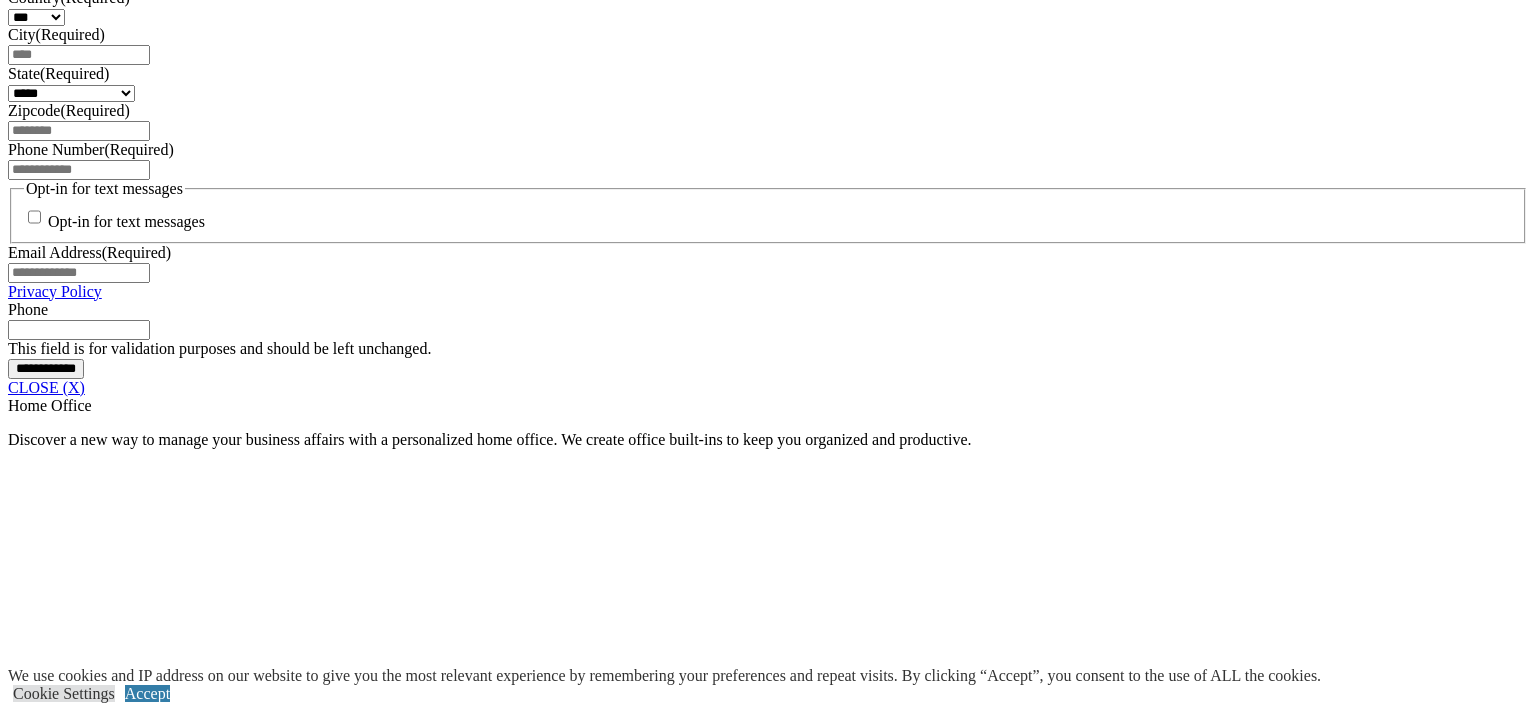 click at bounding box center [8, 37118] 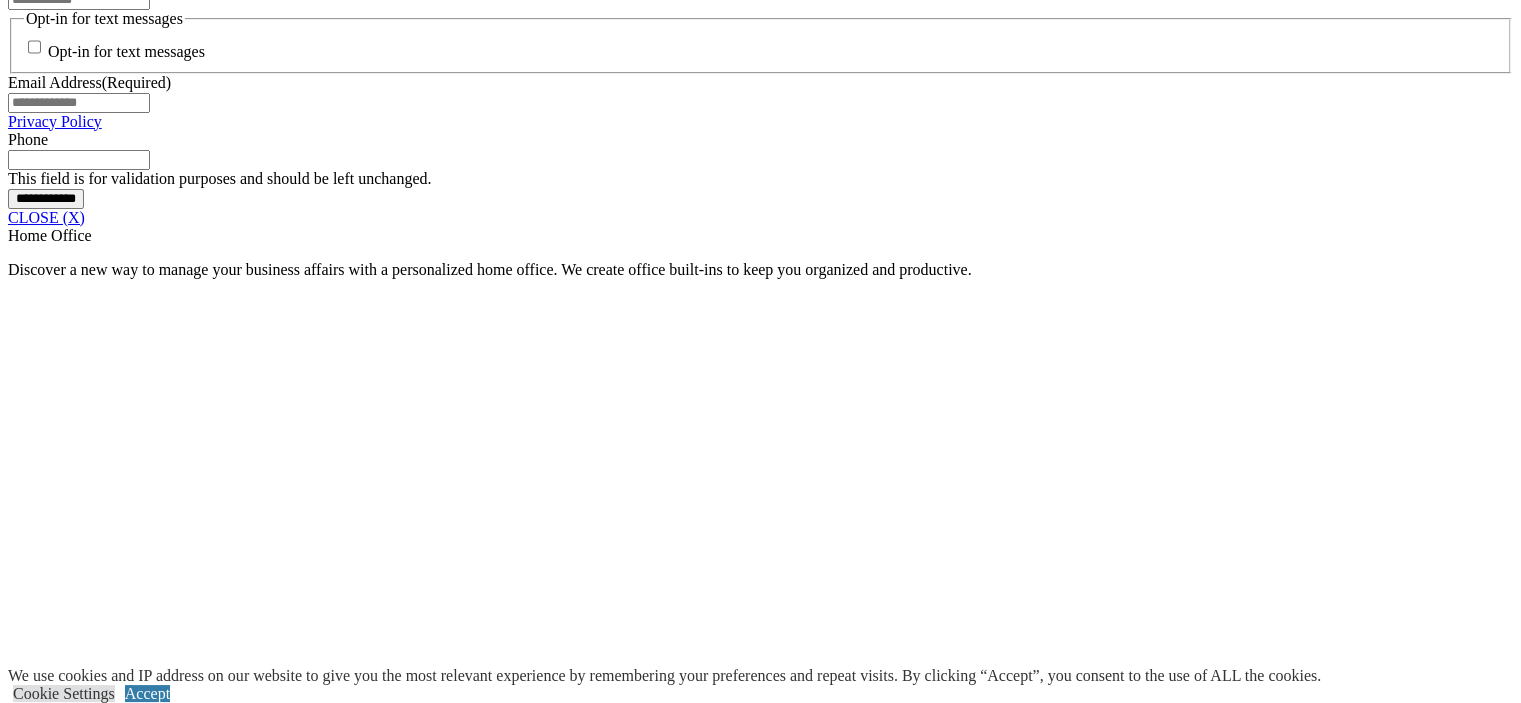 scroll, scrollTop: 1733, scrollLeft: 0, axis: vertical 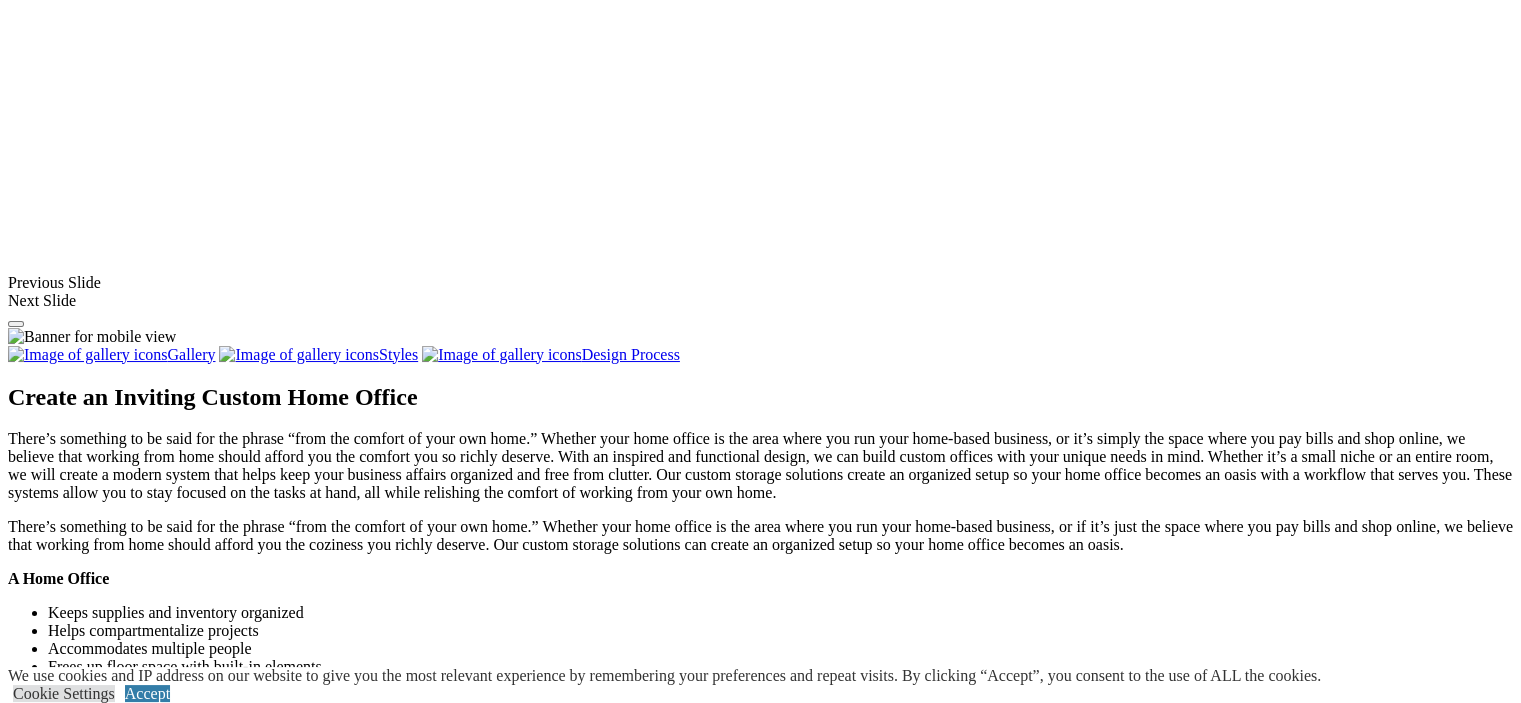 click on "CLOSE (X)" at bounding box center (46, -280) 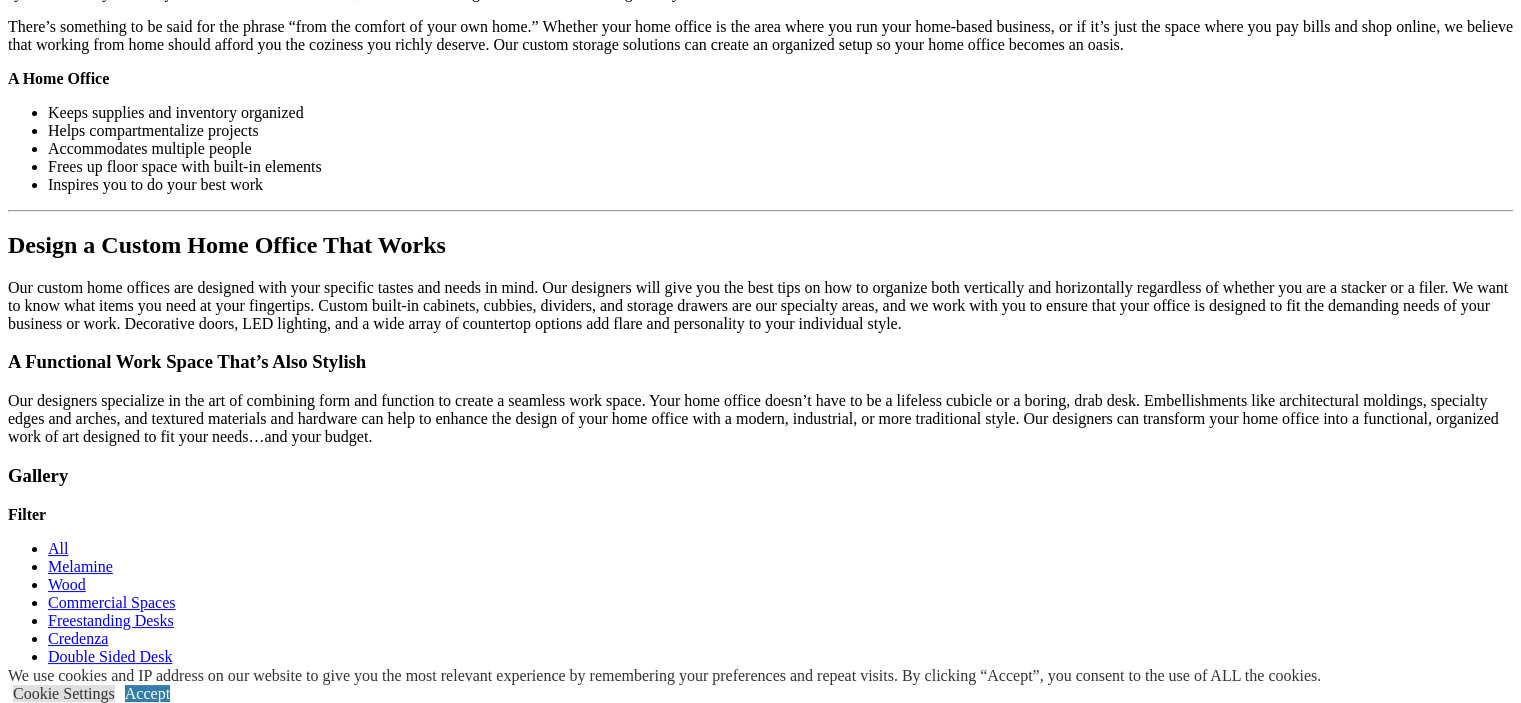 click at bounding box center (1032, 1270) 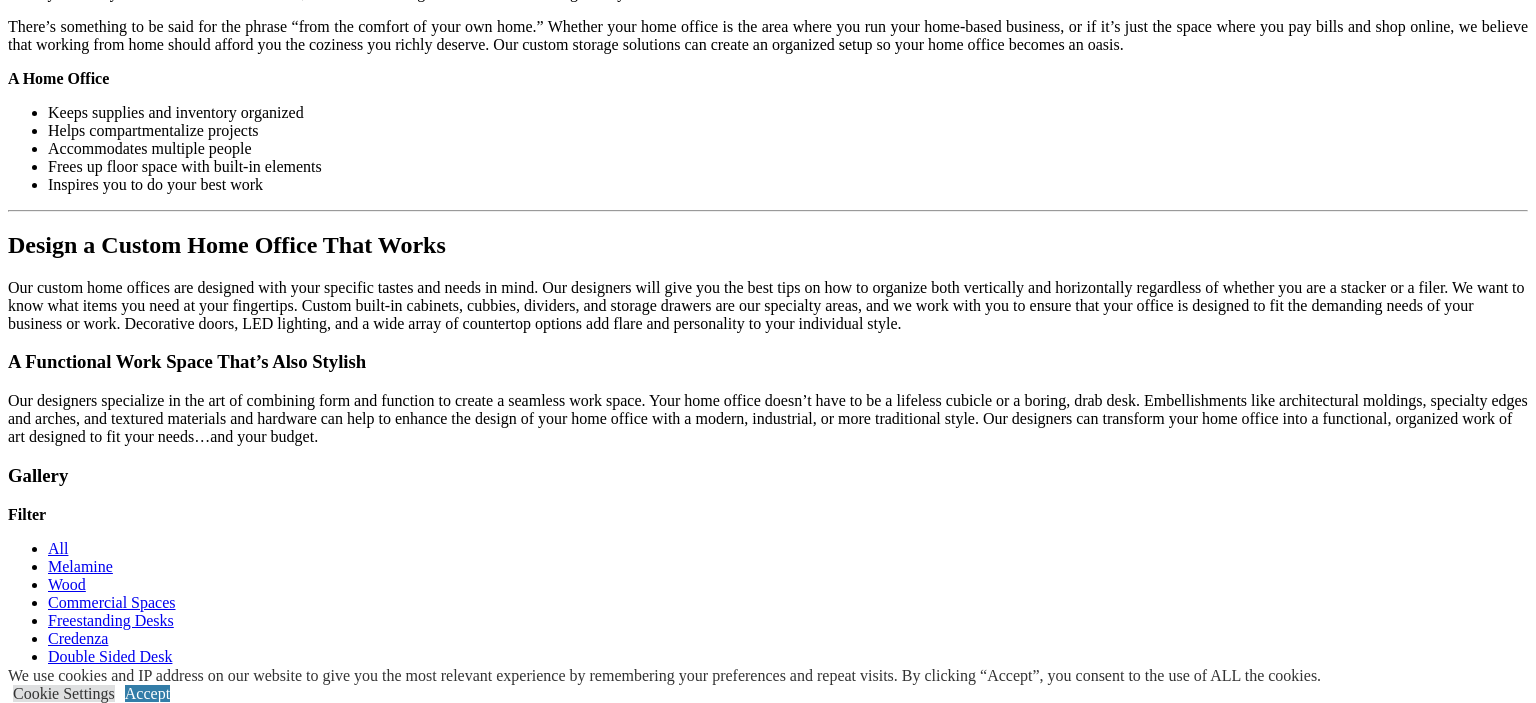 click at bounding box center [8, 35950] 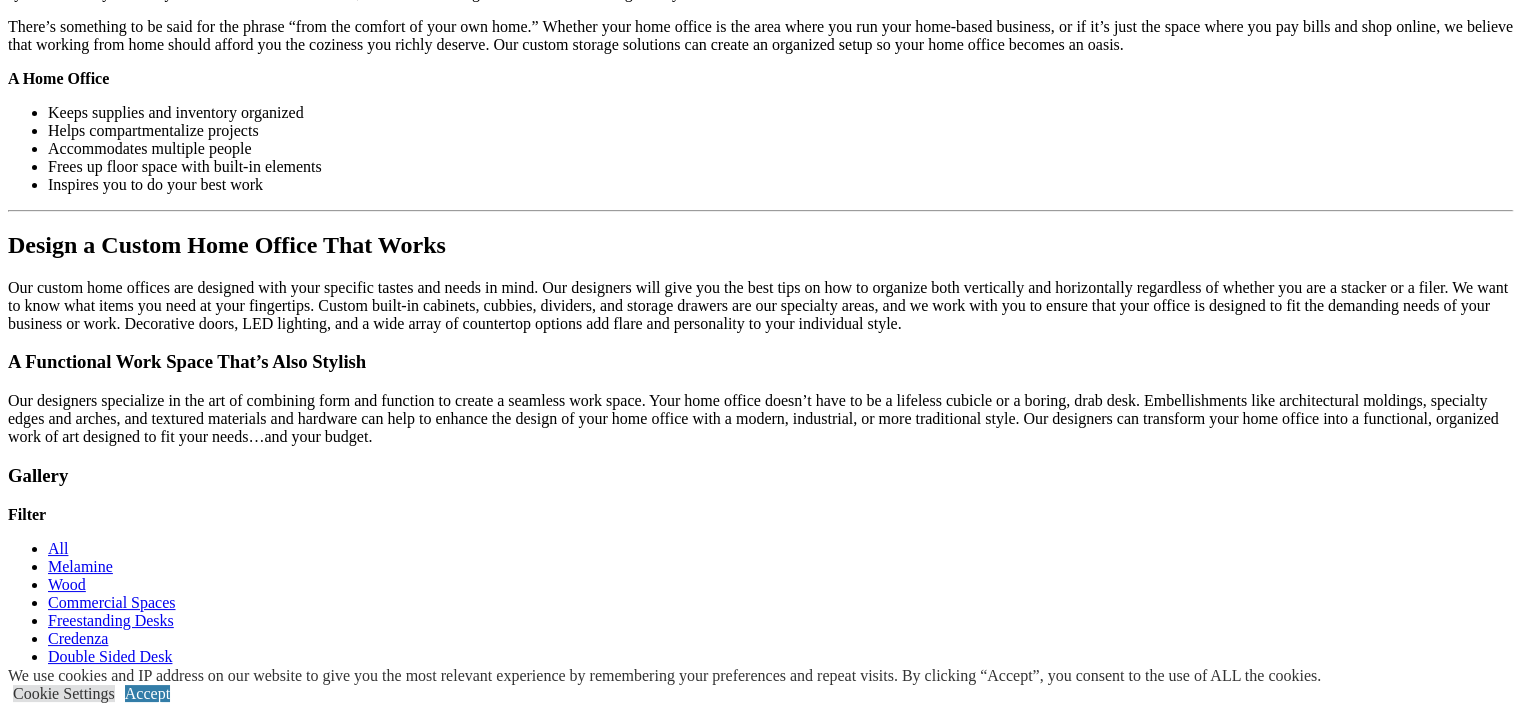click at bounding box center (746, 1270) 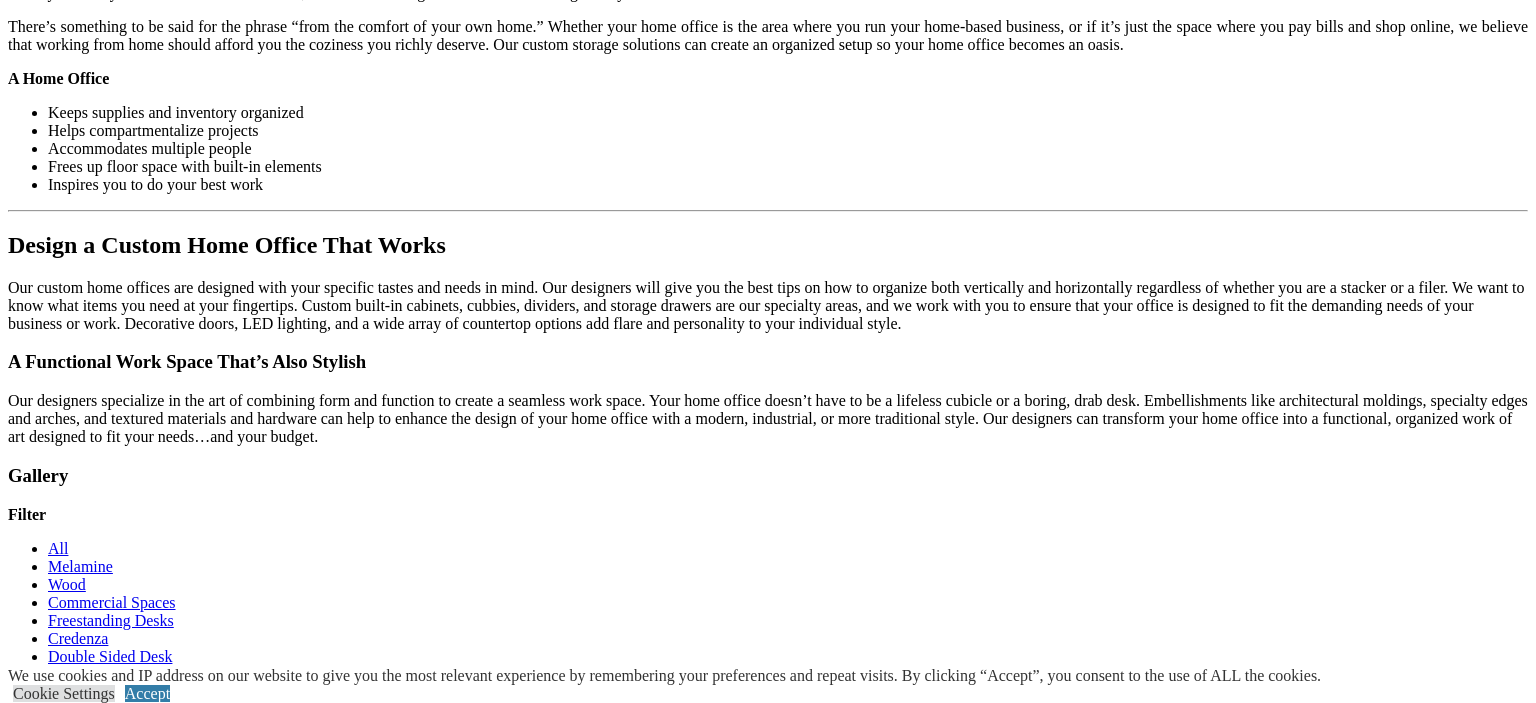 click at bounding box center (8, 35950) 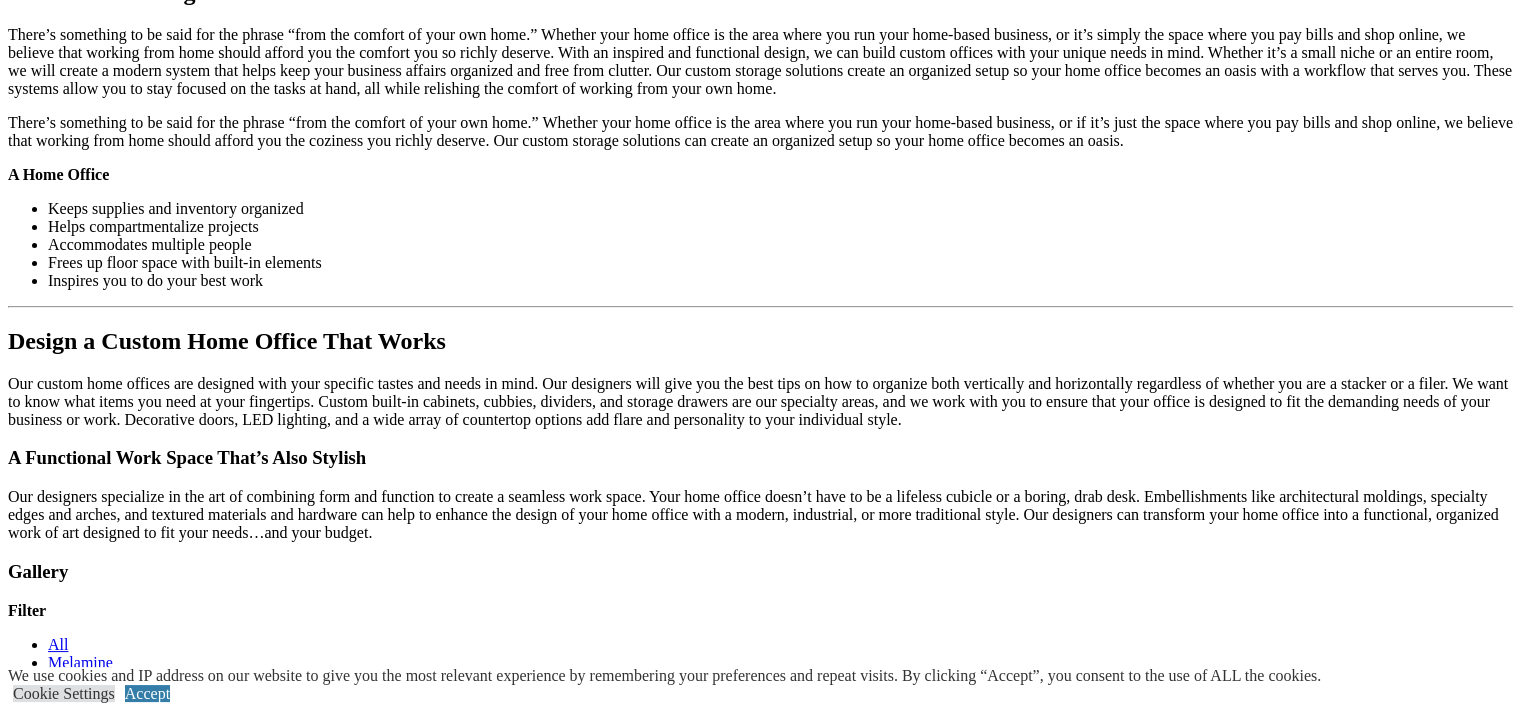 scroll, scrollTop: 2000, scrollLeft: 0, axis: vertical 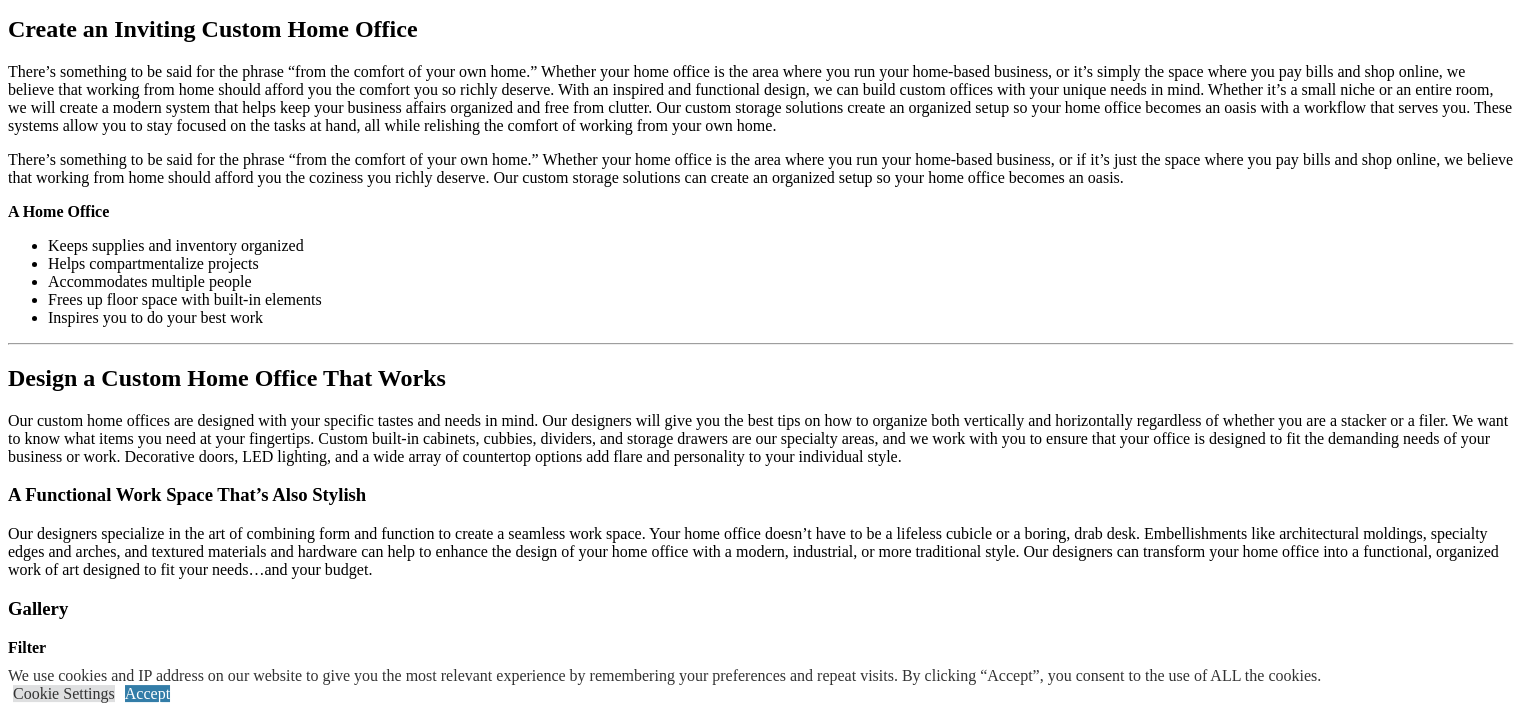 click at bounding box center (627, 1229) 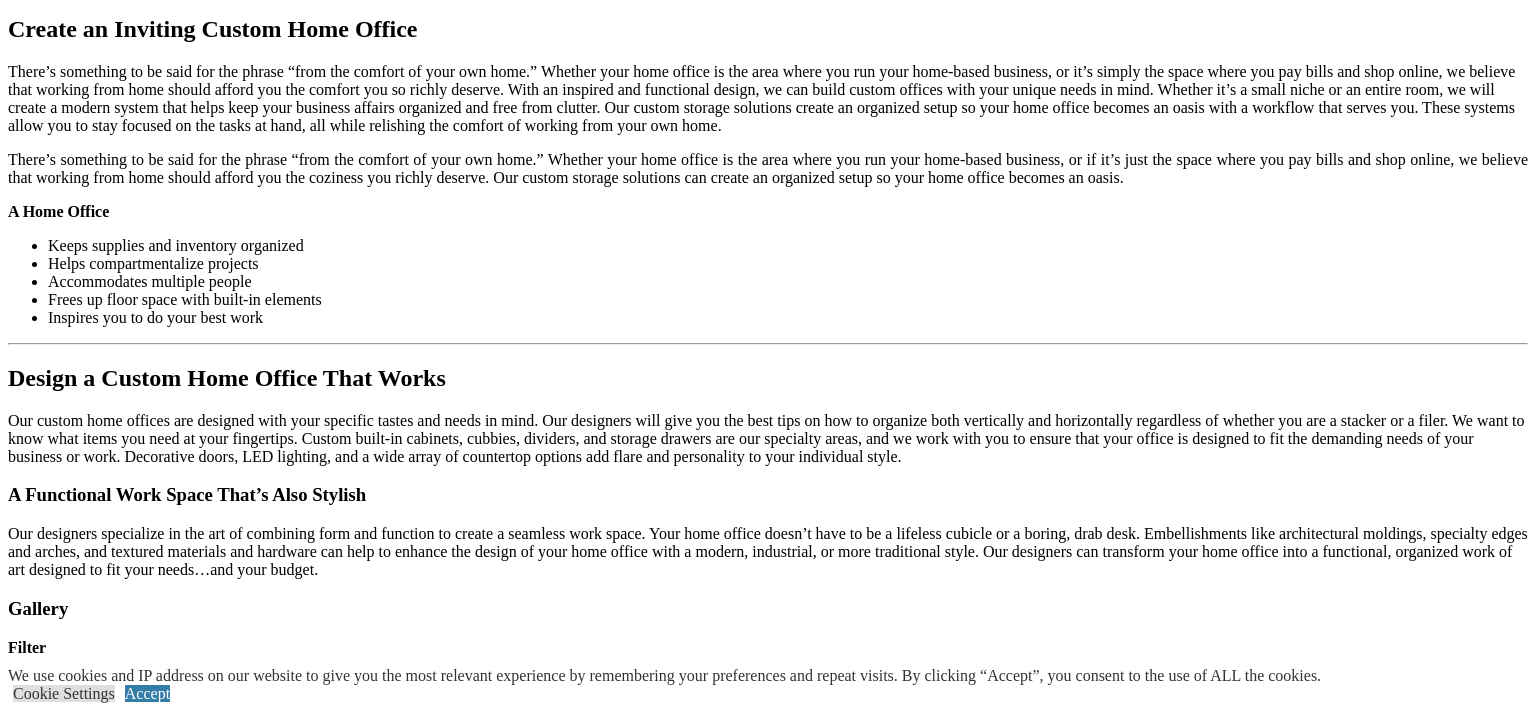 click at bounding box center [8, 36083] 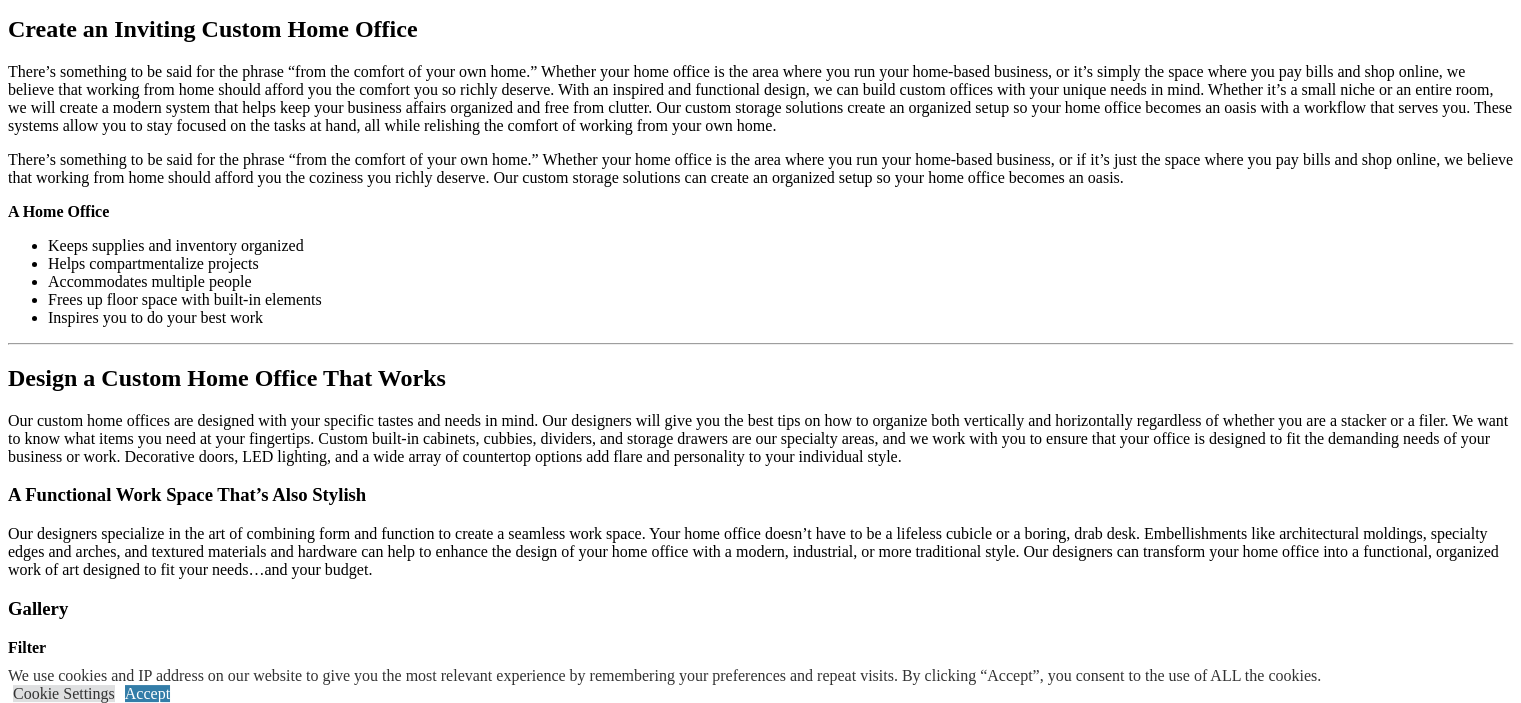 scroll, scrollTop: 1733, scrollLeft: 0, axis: vertical 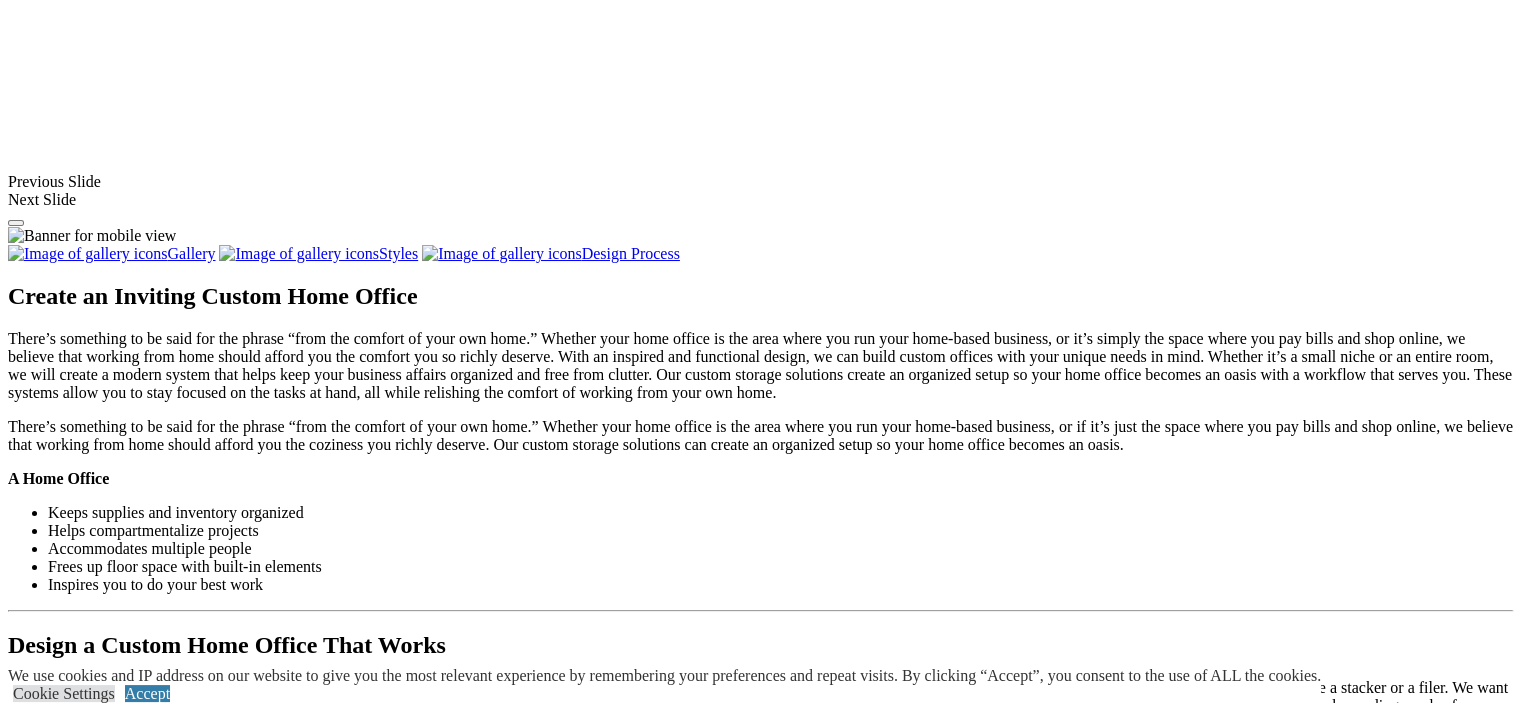 click at bounding box center (330, 1148) 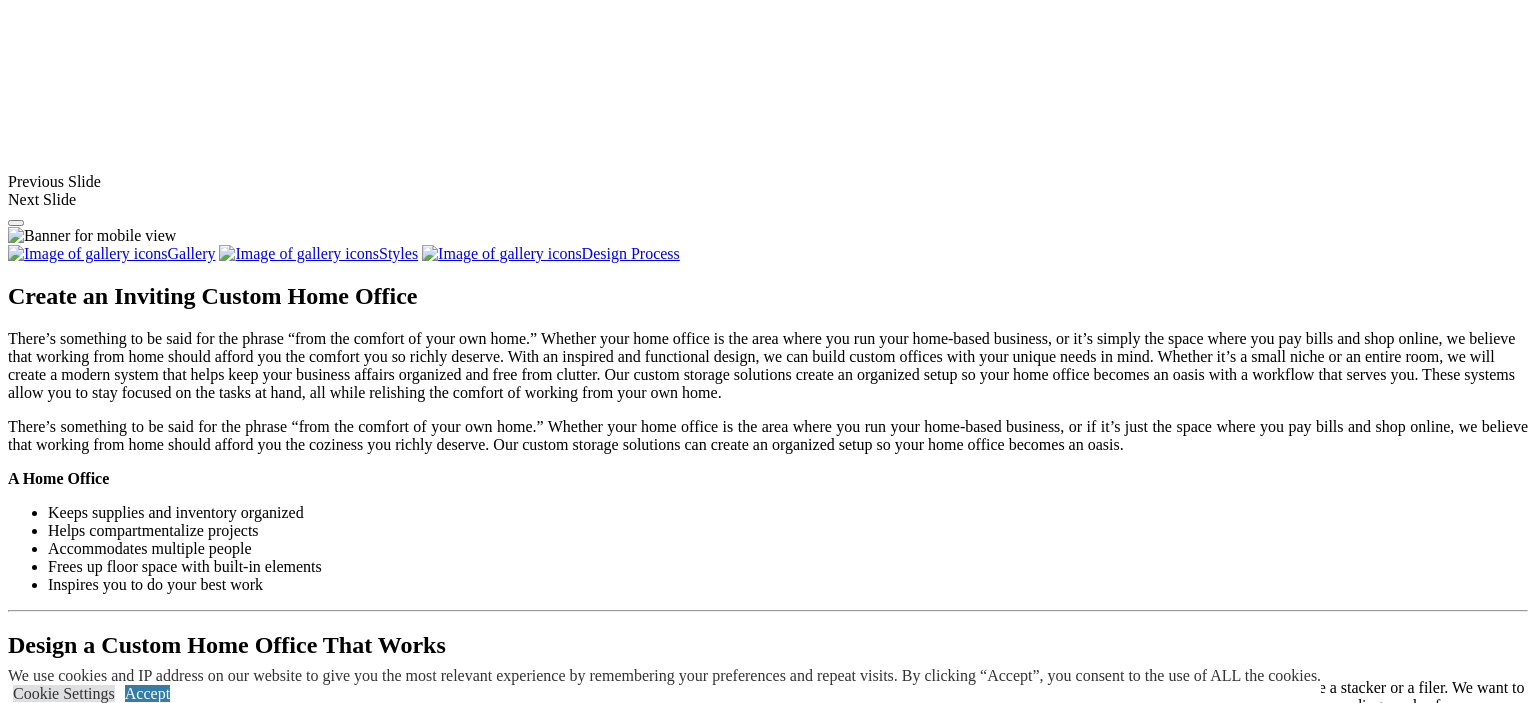 click at bounding box center [8, 36350] 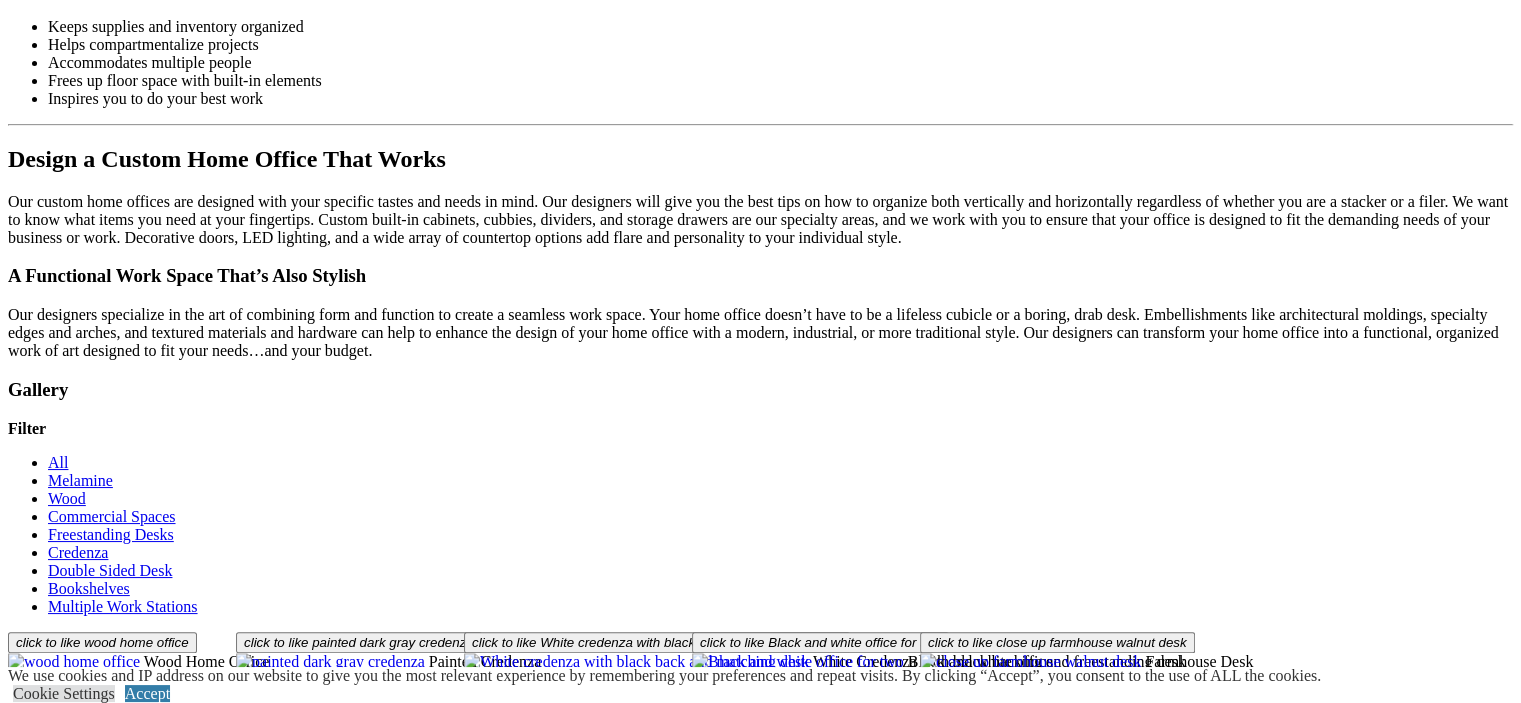 click on "Wall Units" at bounding box center (82, -1117) 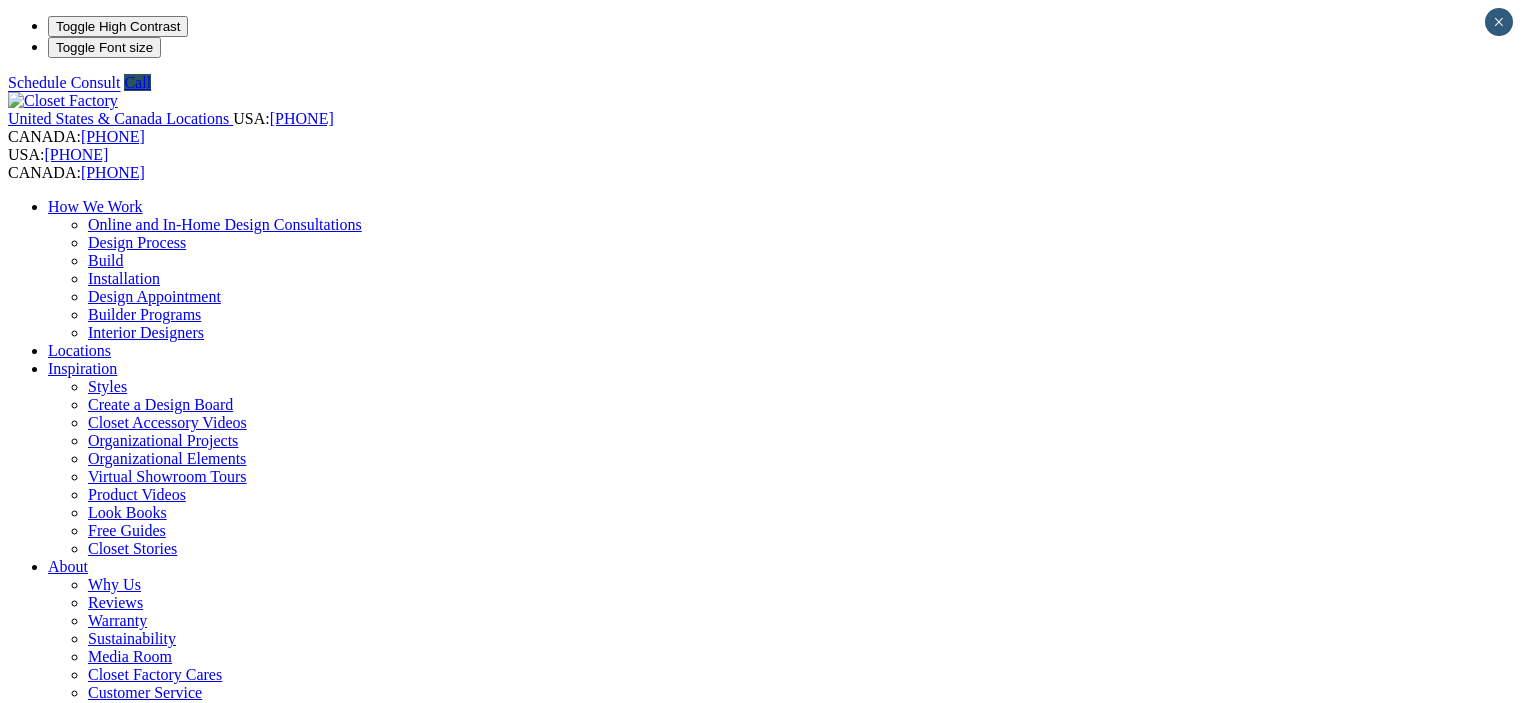 scroll, scrollTop: 0, scrollLeft: 0, axis: both 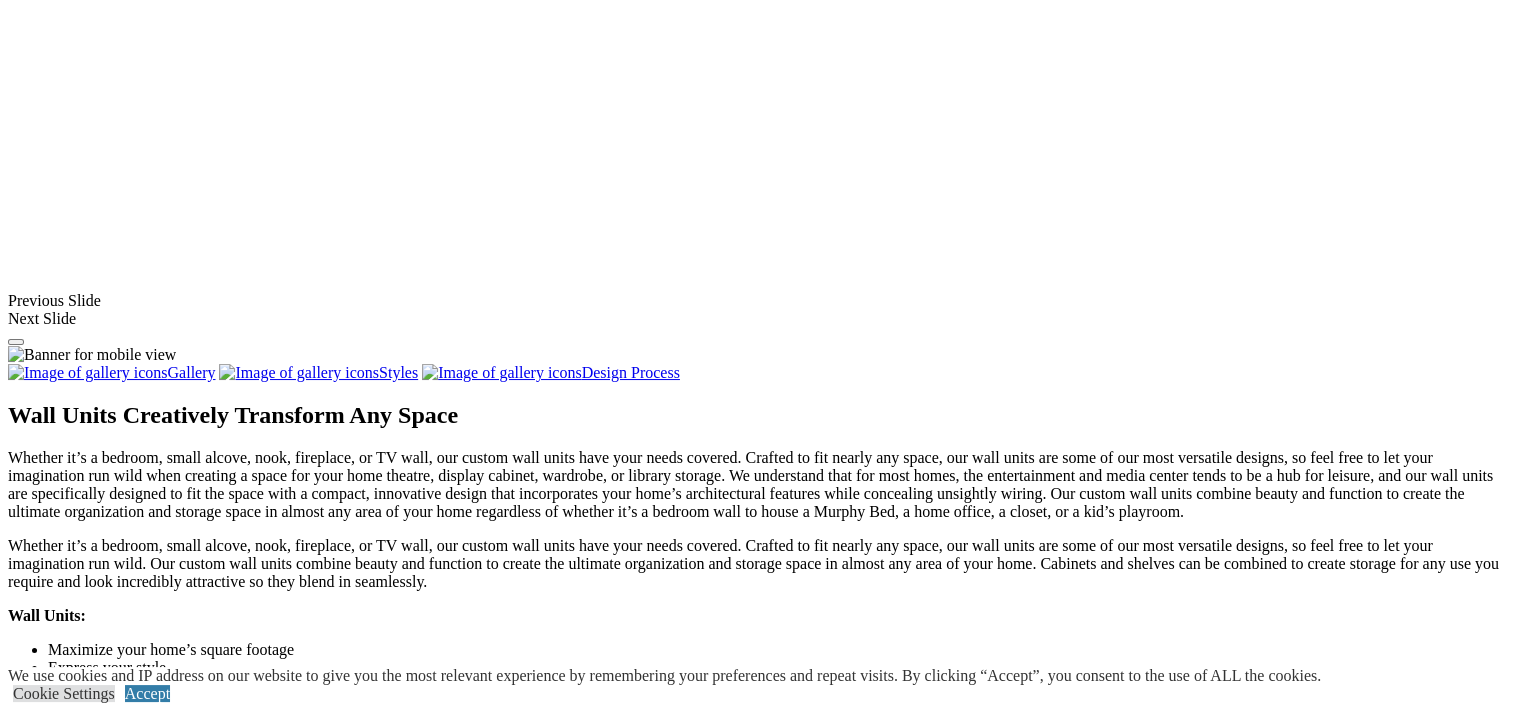 click at bounding box center [349, 1495] 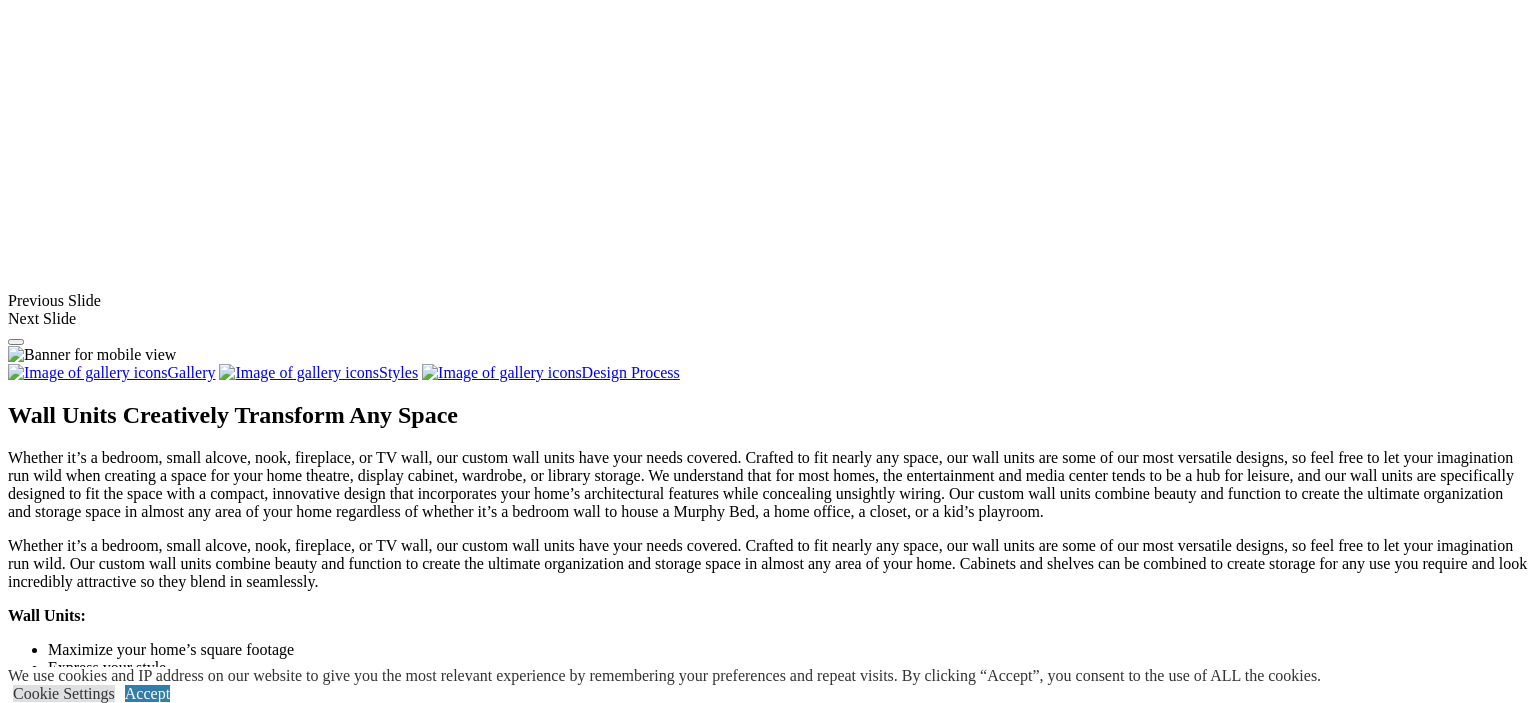 click at bounding box center [8, 38236] 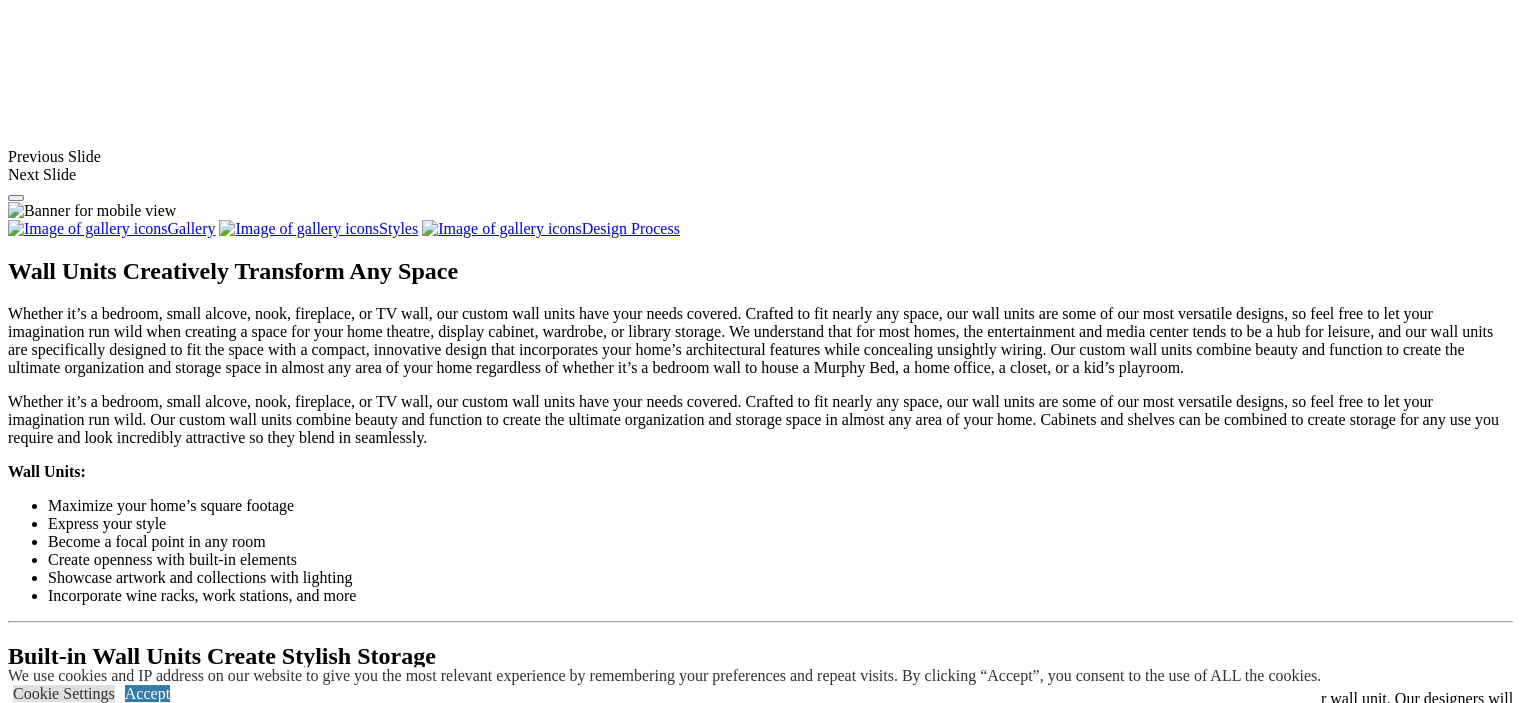 click at bounding box center [57, 1177] 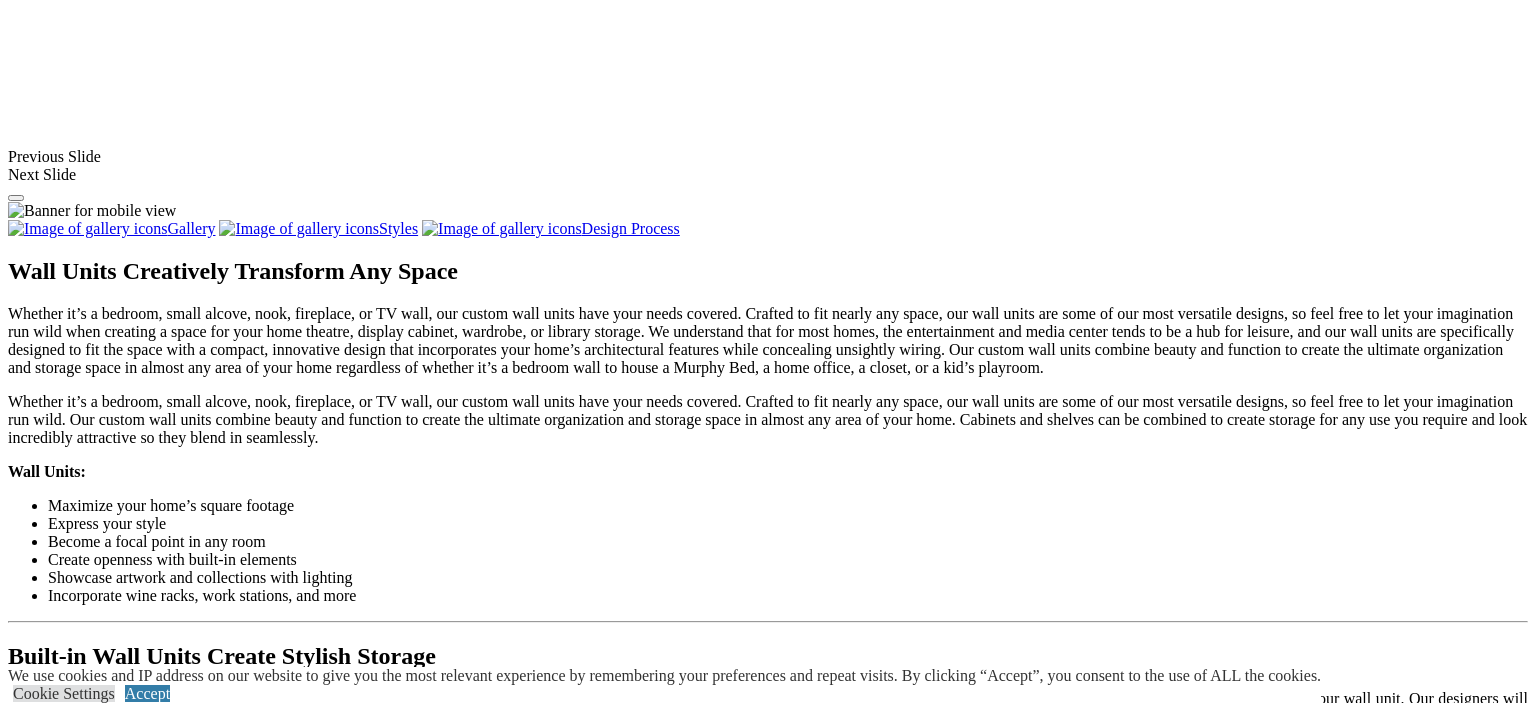 click at bounding box center (8, 38092) 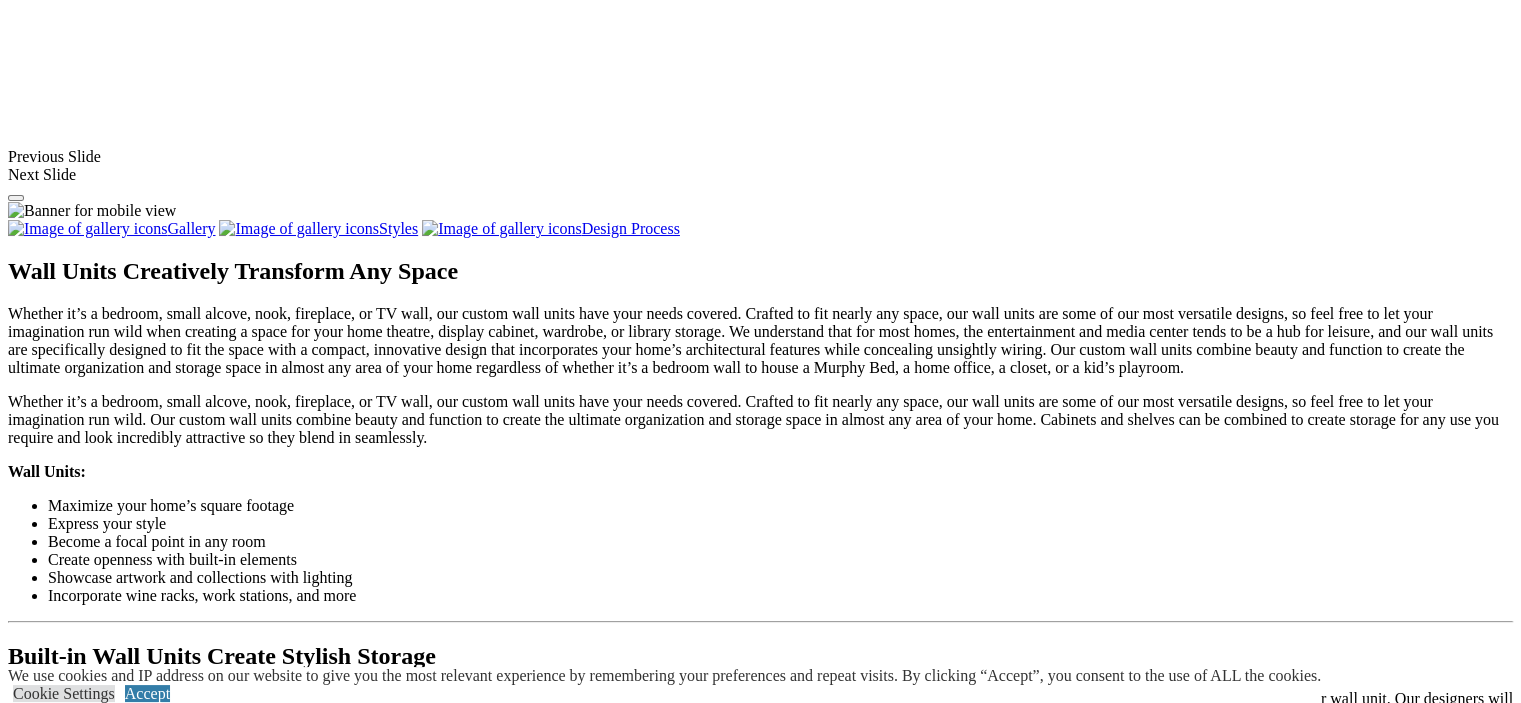 click at bounding box center [358, 1177] 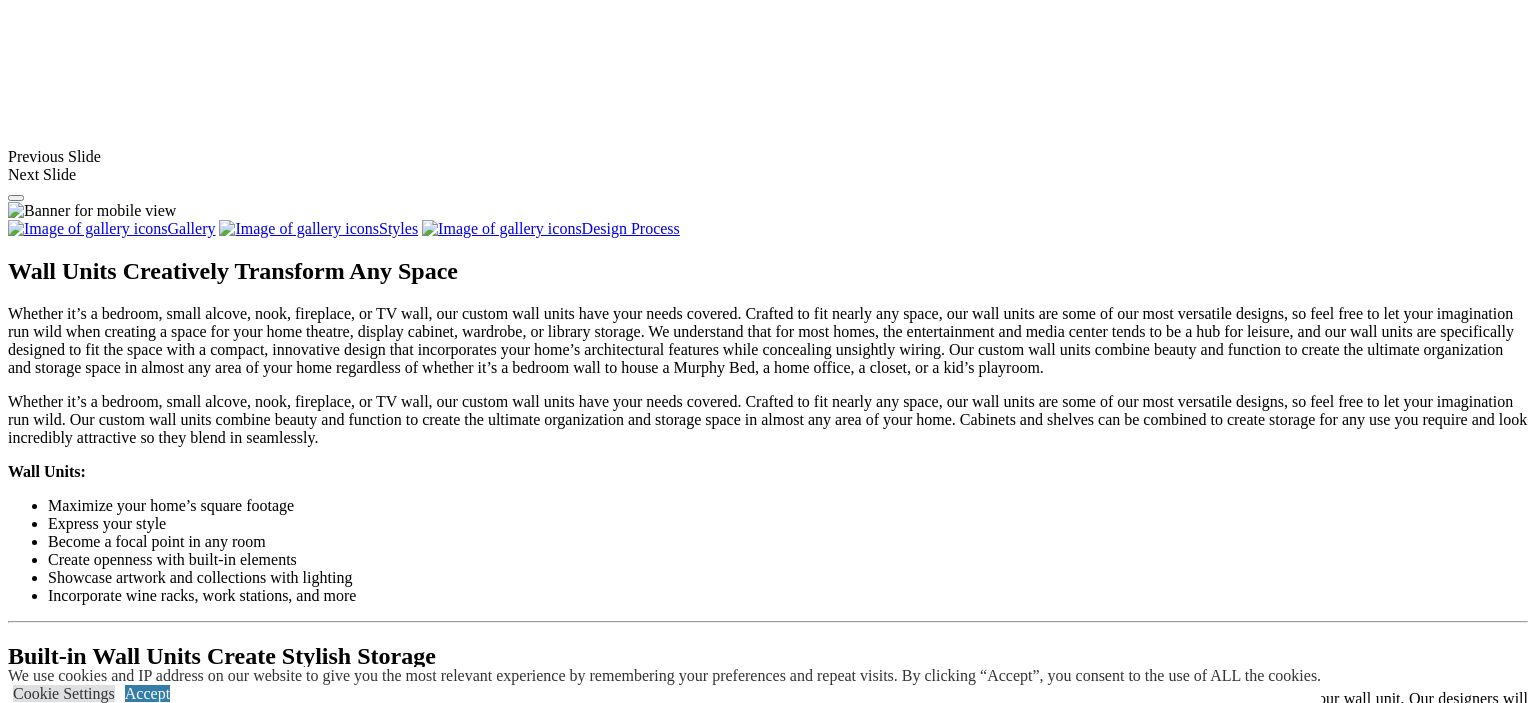 click at bounding box center (8, 38092) 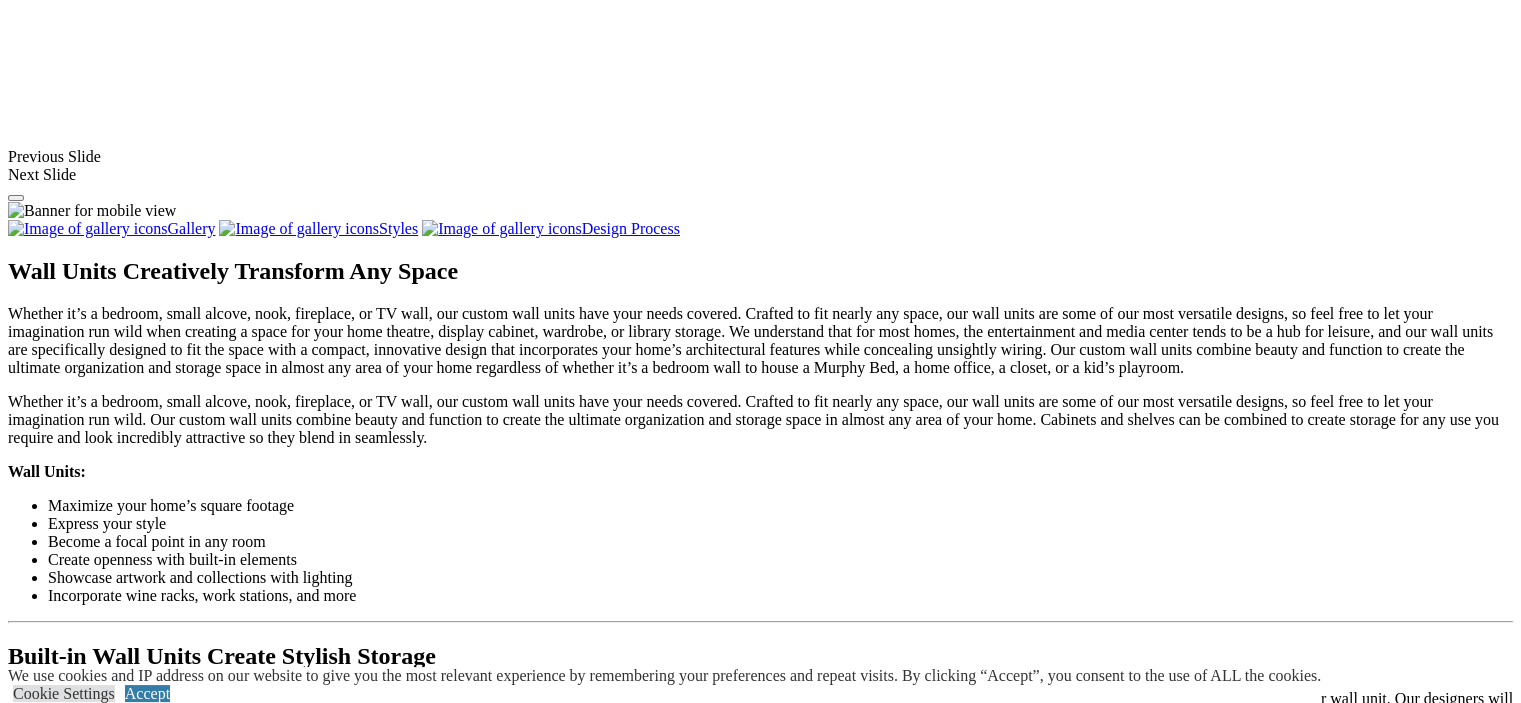 click at bounding box center [620, 1177] 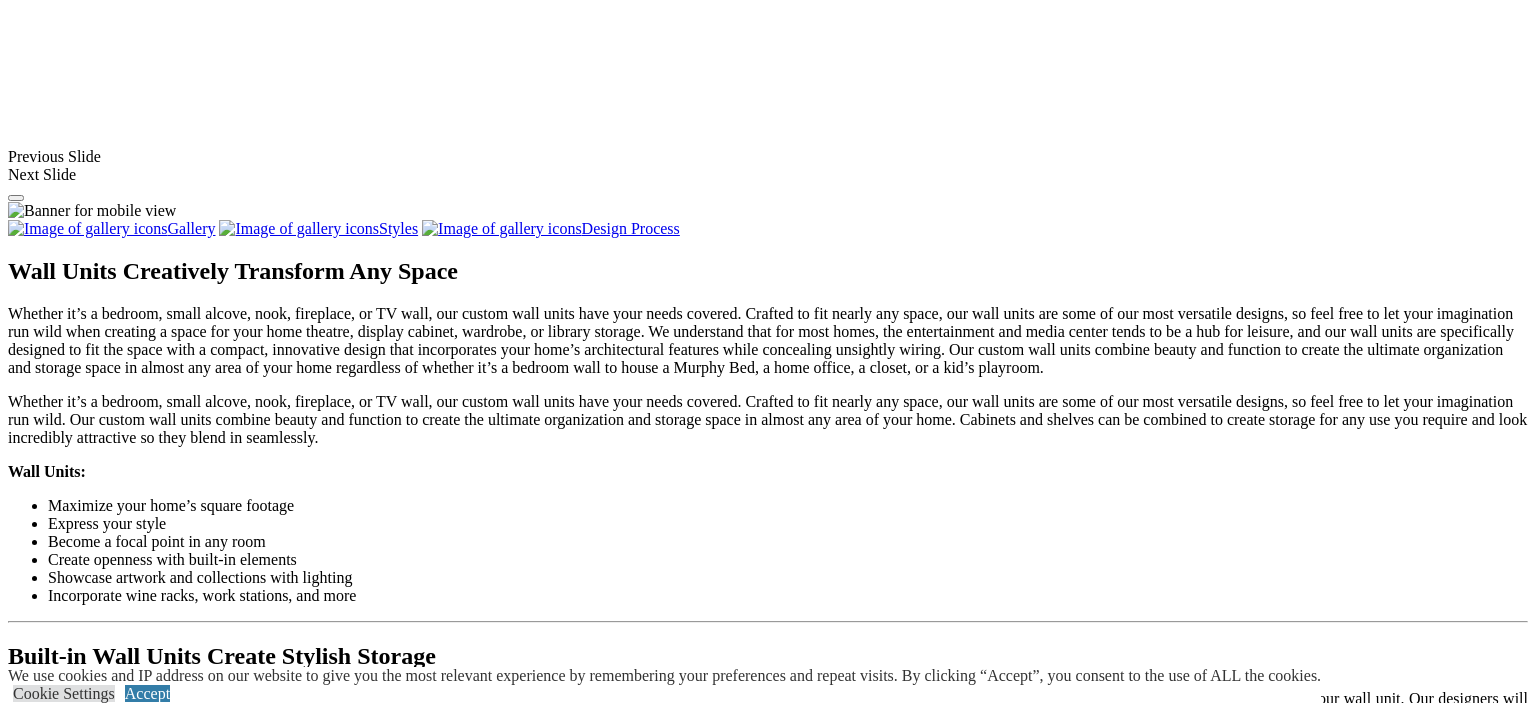 click at bounding box center [8, 38092] 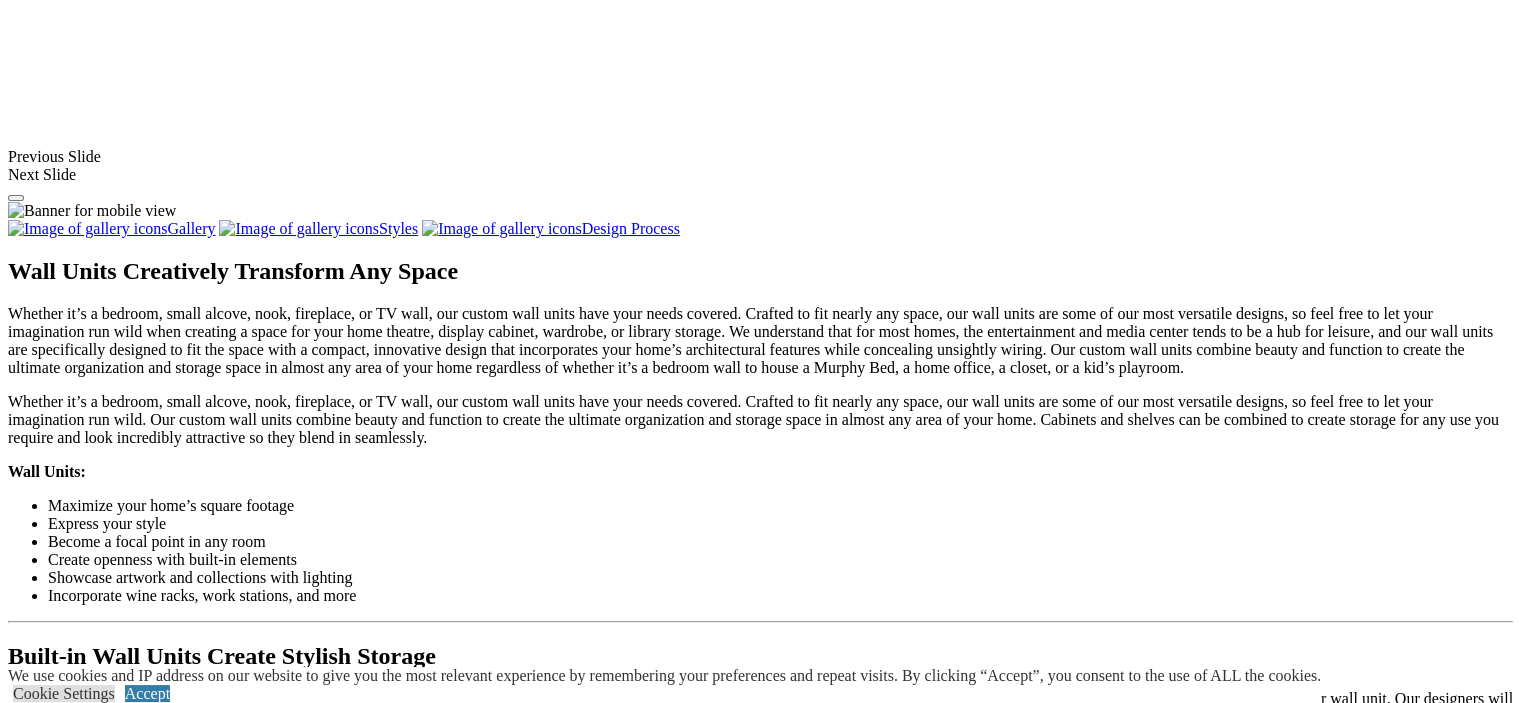 click at bounding box center [1044, 1177] 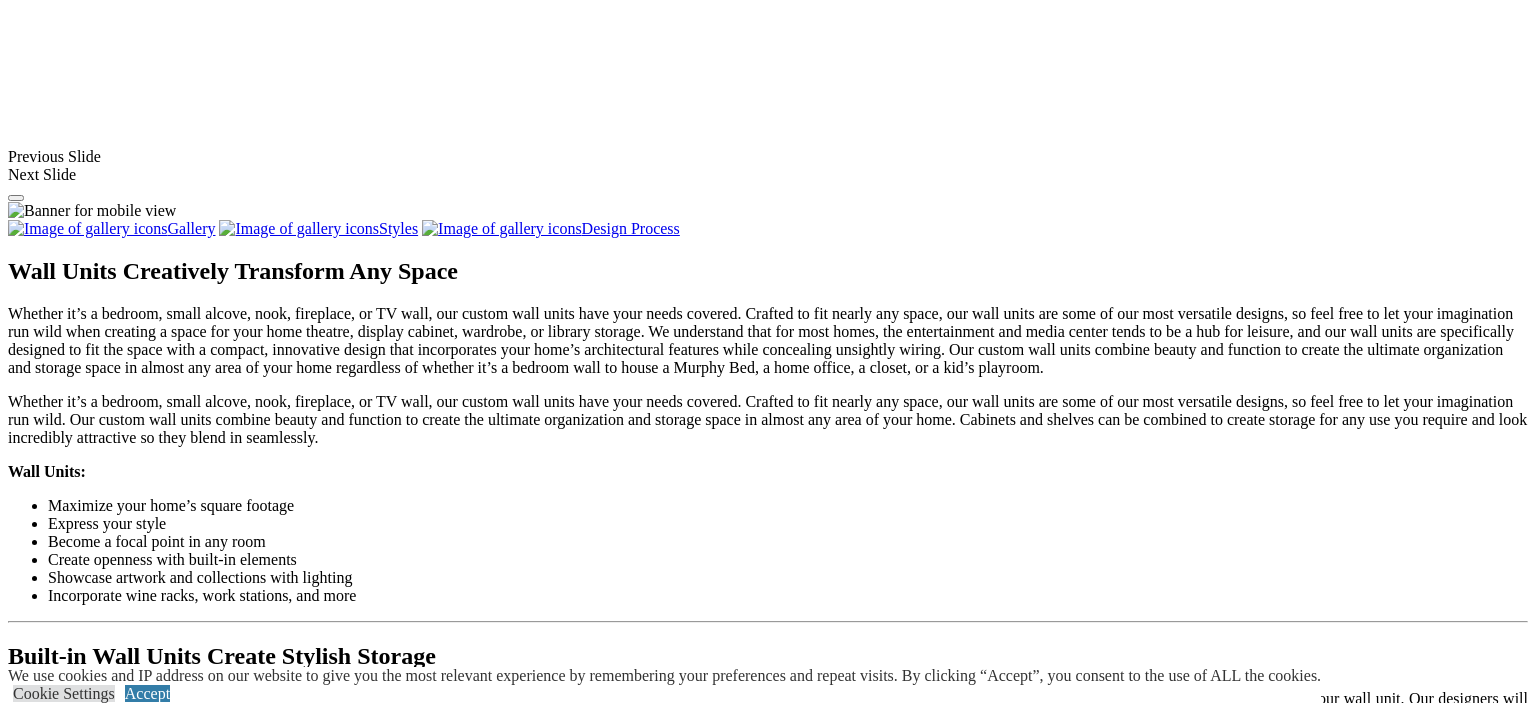 click at bounding box center (8, 38092) 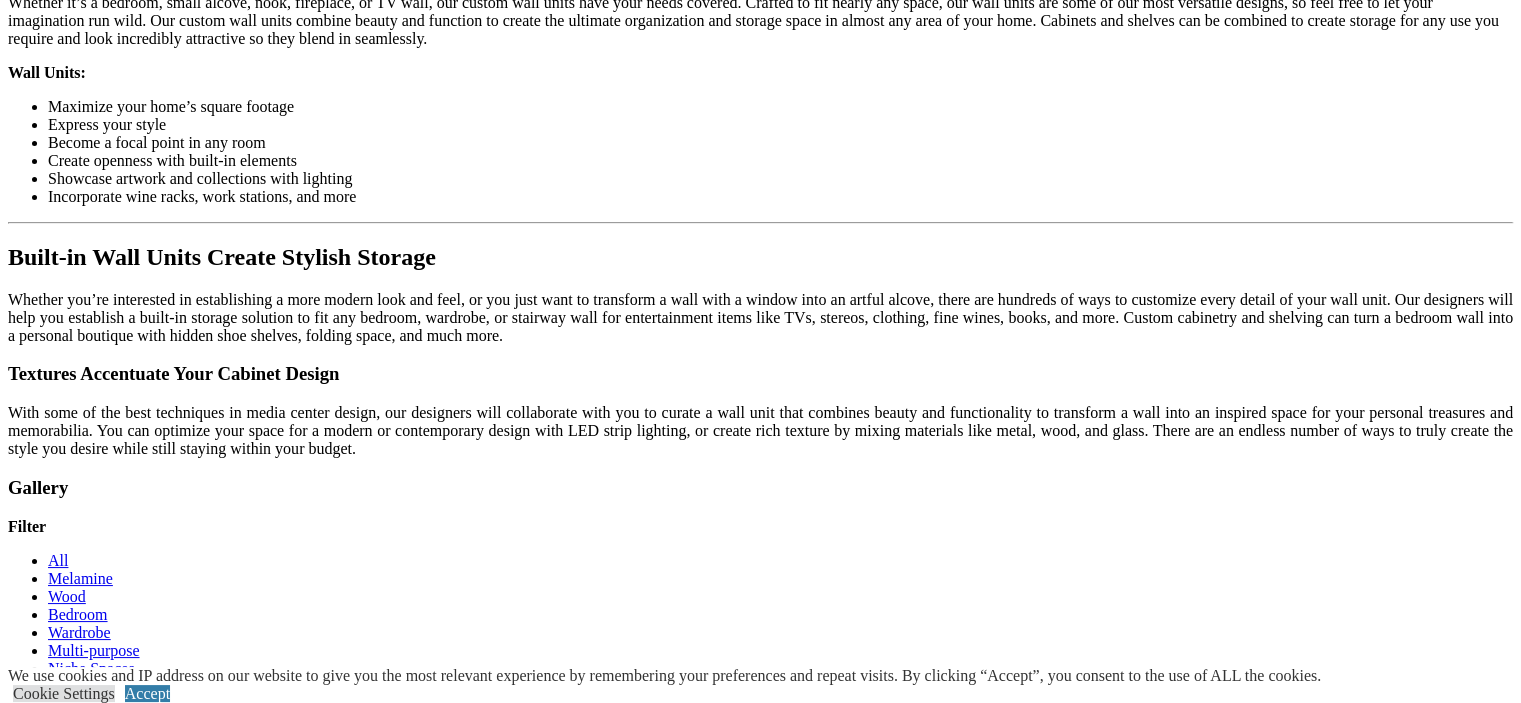 scroll, scrollTop: 2000, scrollLeft: 0, axis: vertical 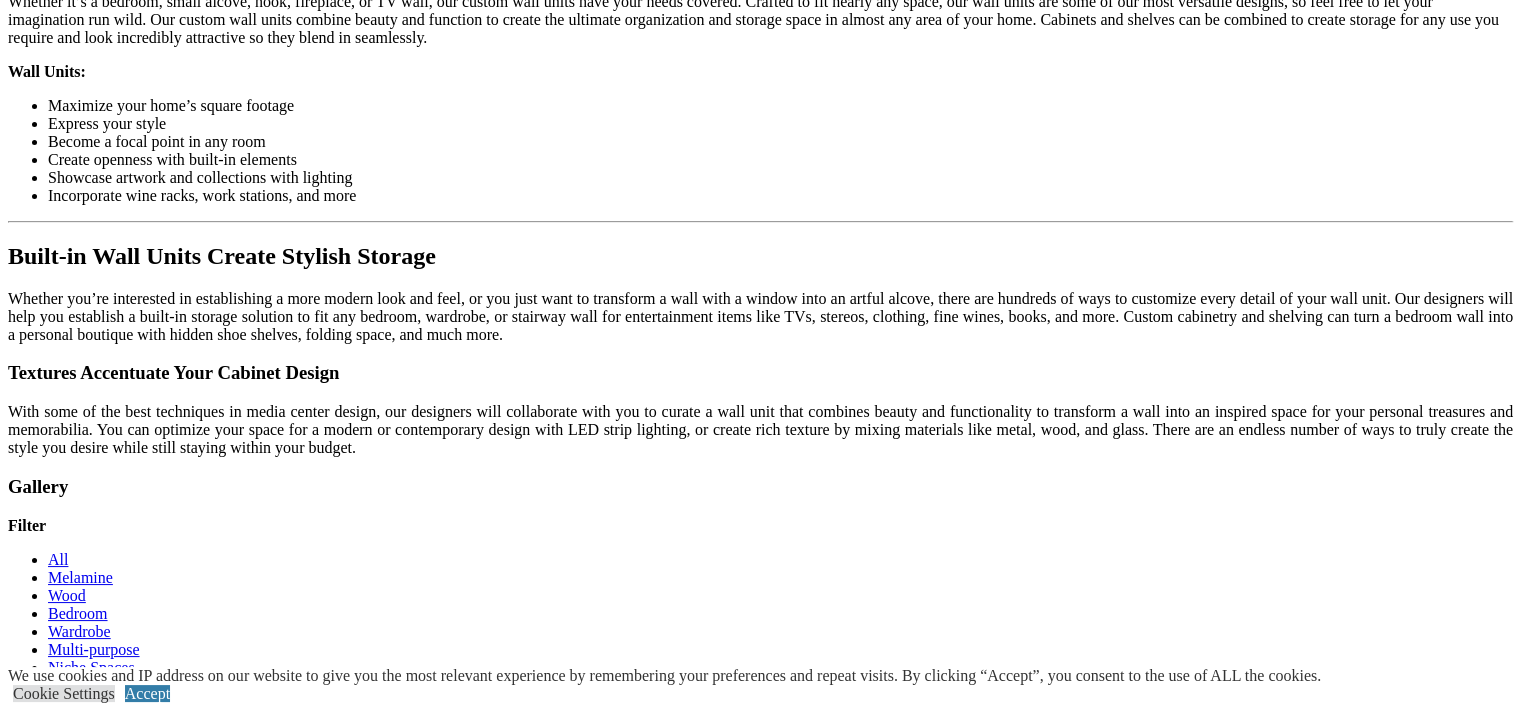 click at bounding box center (992, 1299) 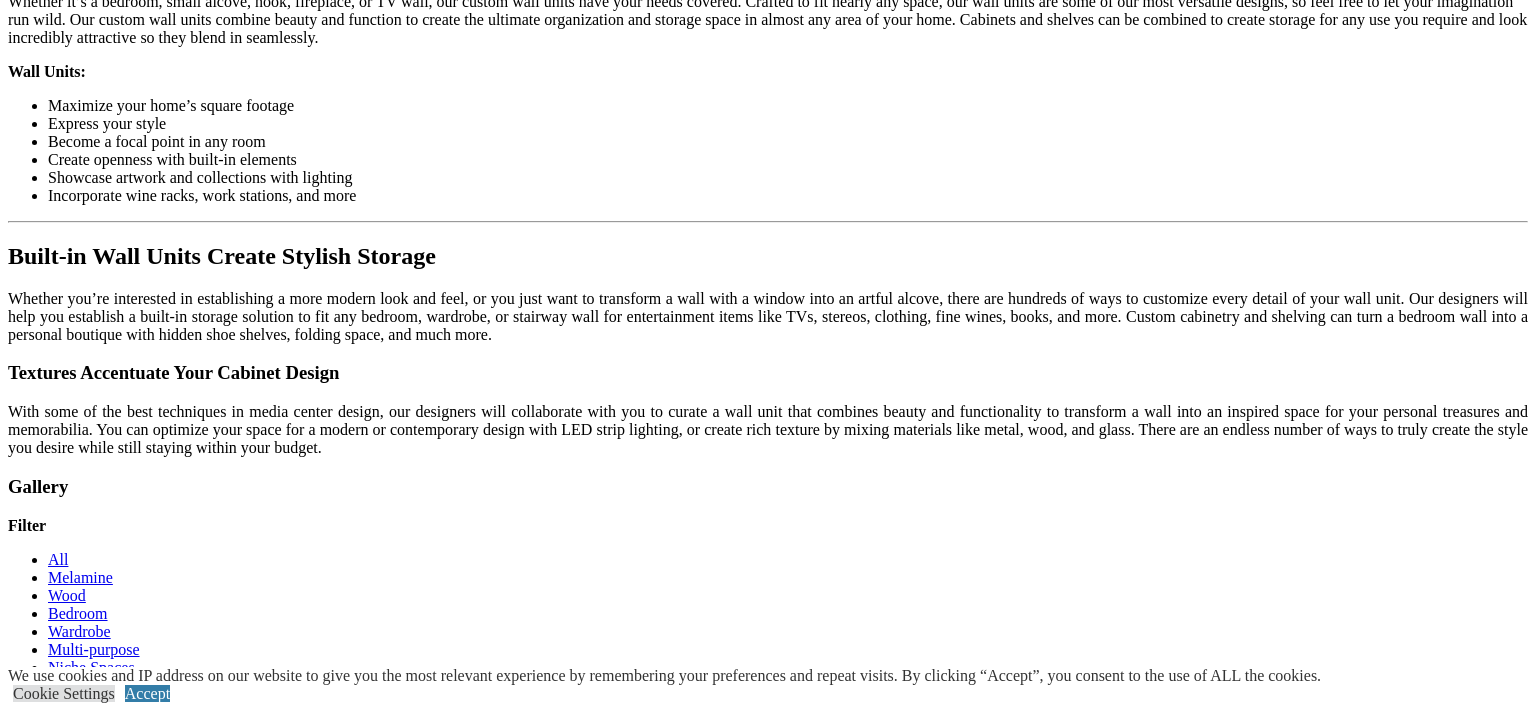 click at bounding box center (8, 37692) 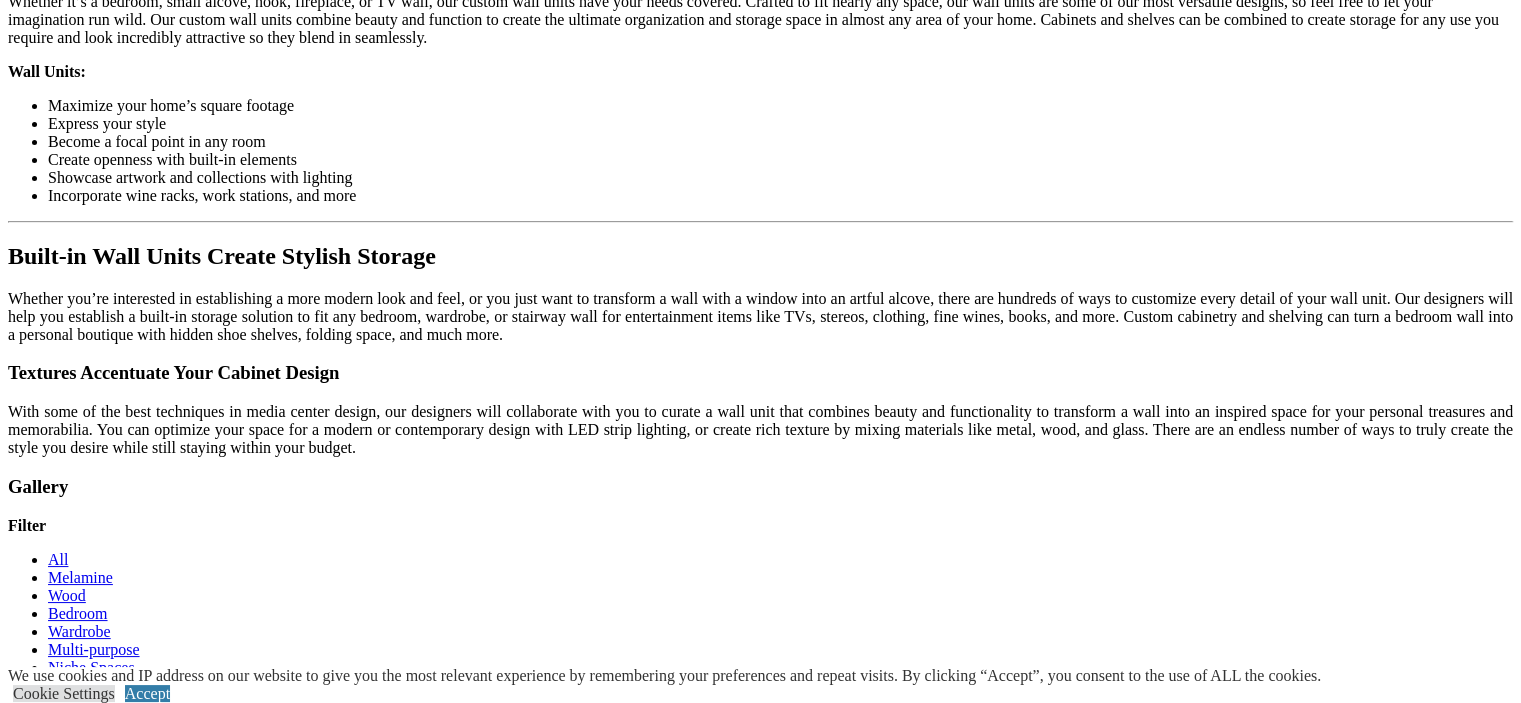 click at bounding box center [83, 1299] 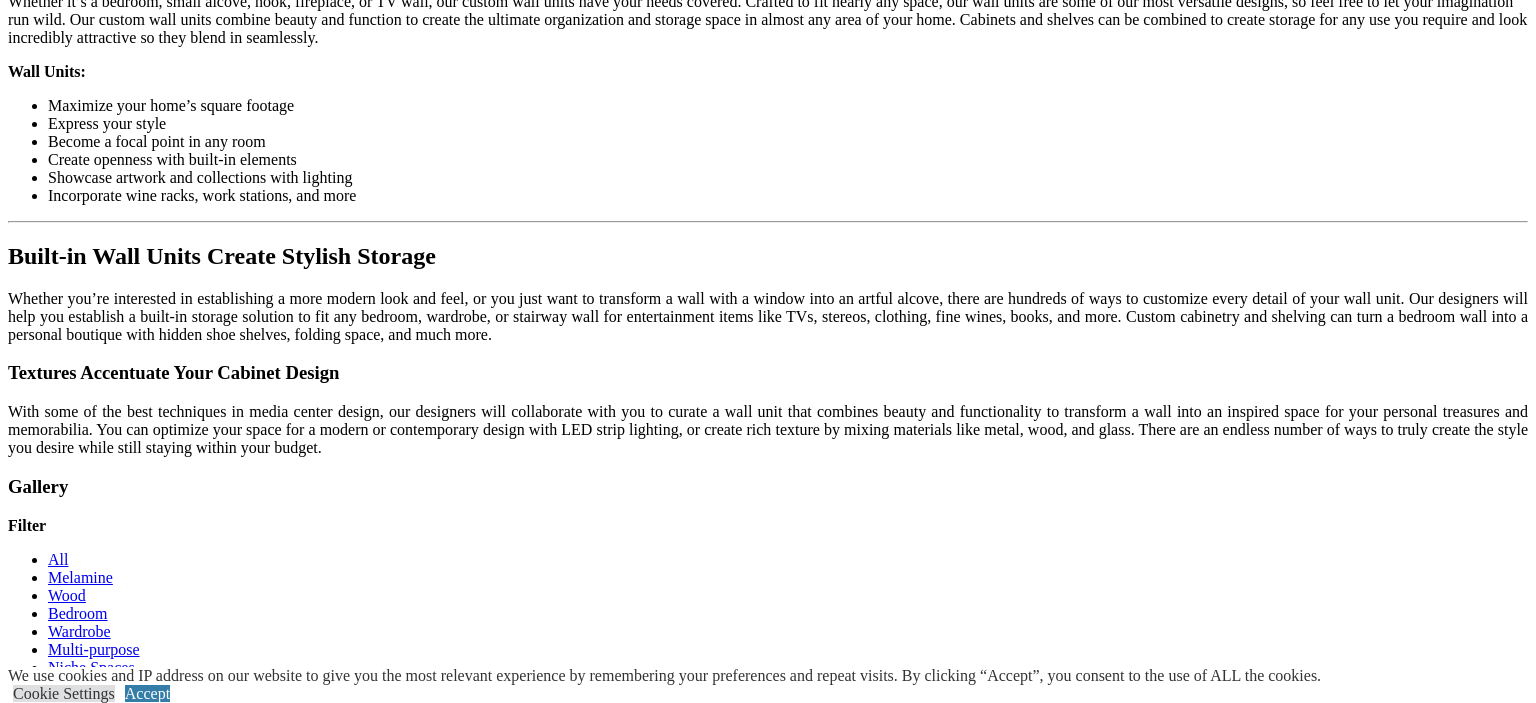 click at bounding box center [8, 37692] 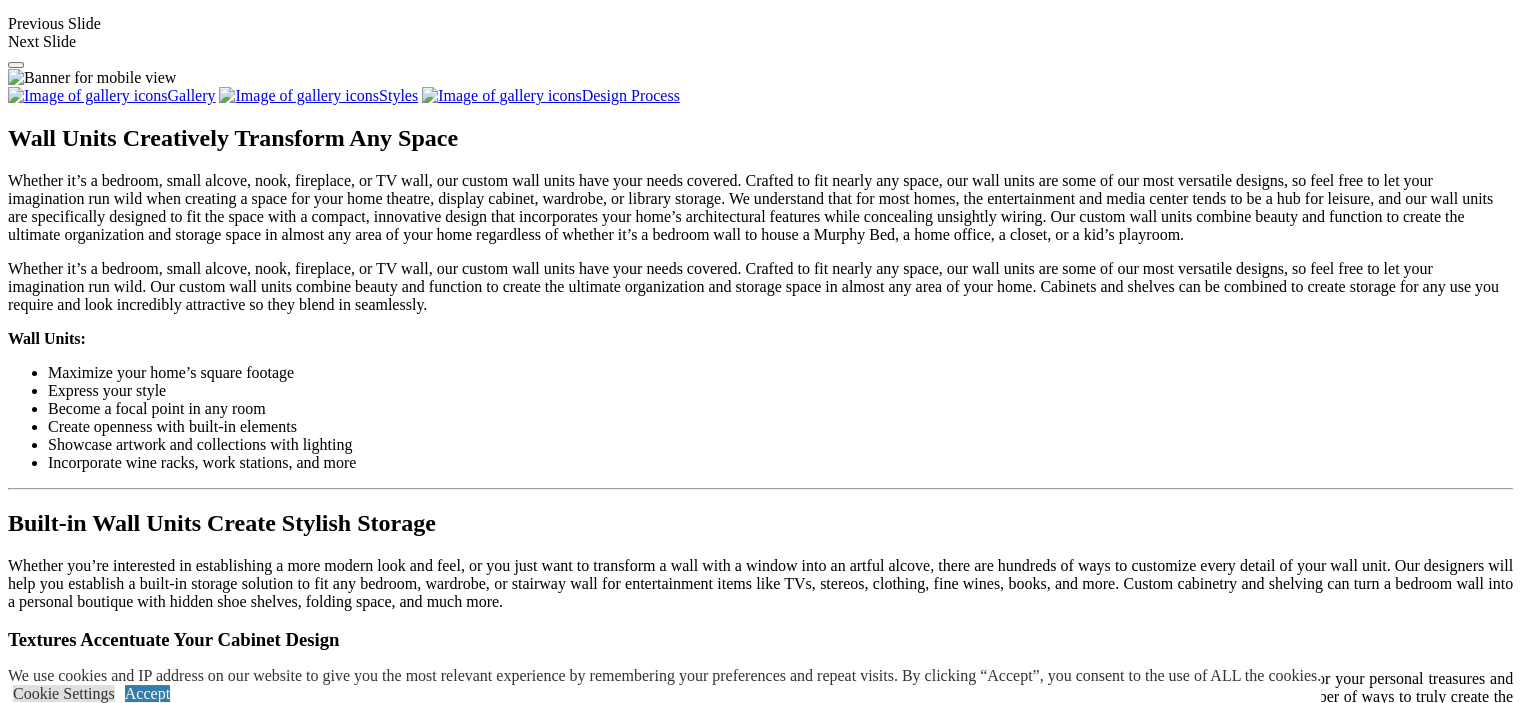 scroll, scrollTop: 1600, scrollLeft: 0, axis: vertical 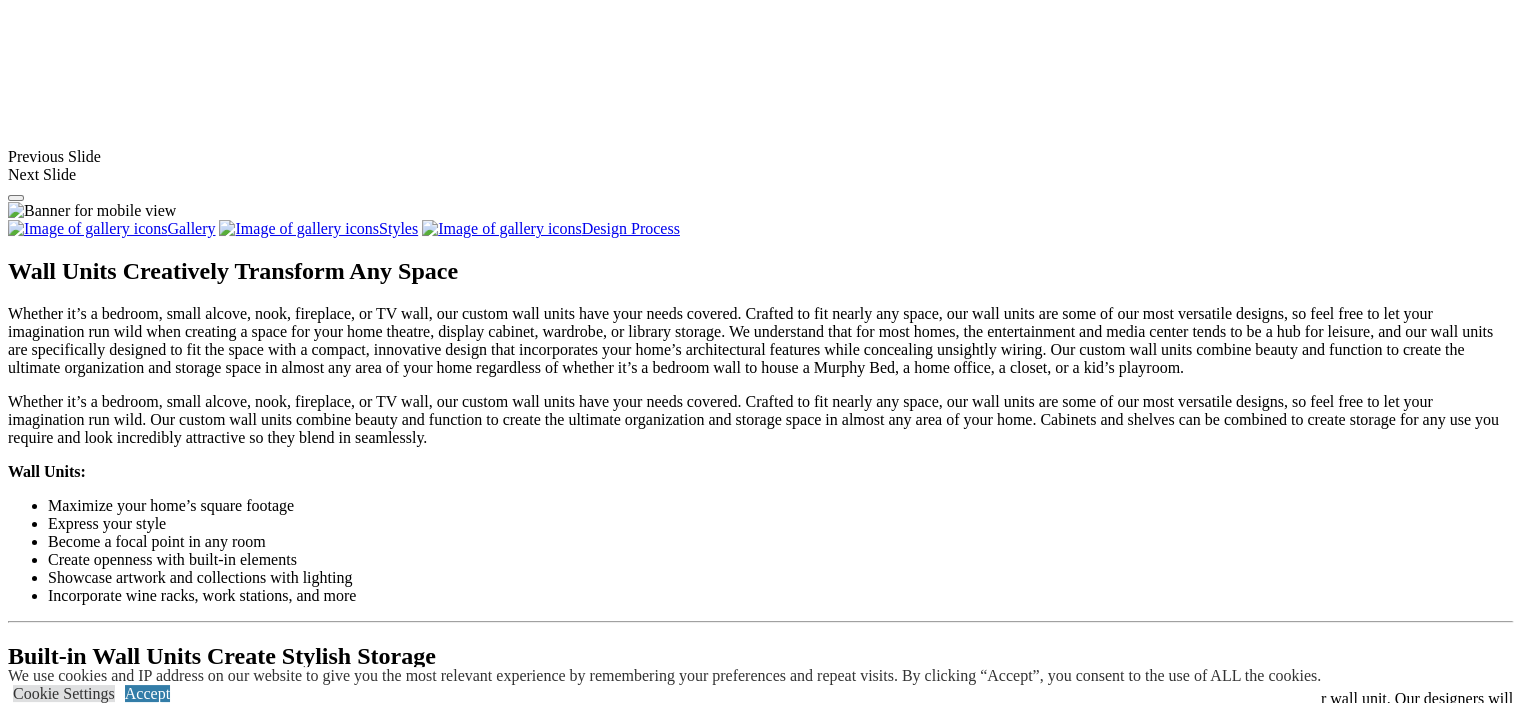click at bounding box center [349, 1351] 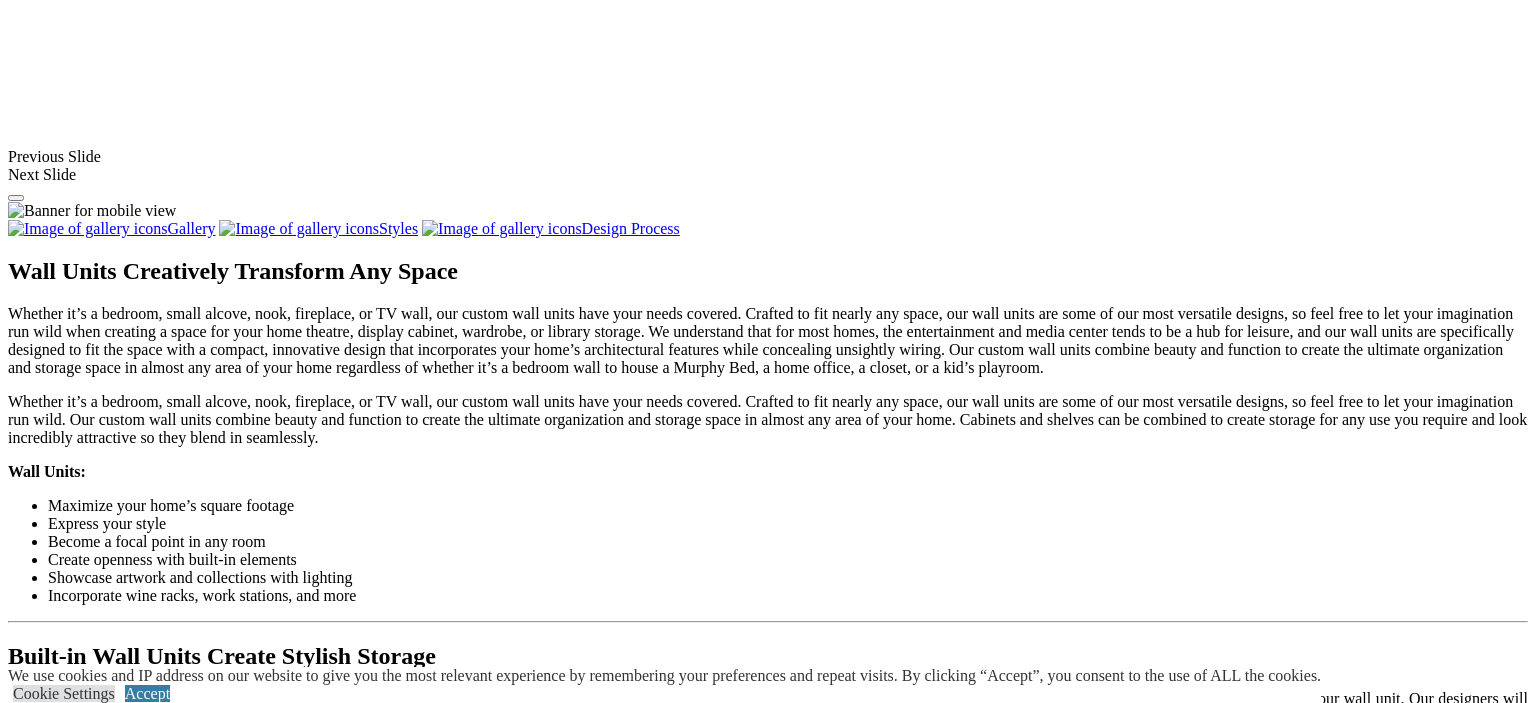 click at bounding box center [8, 38092] 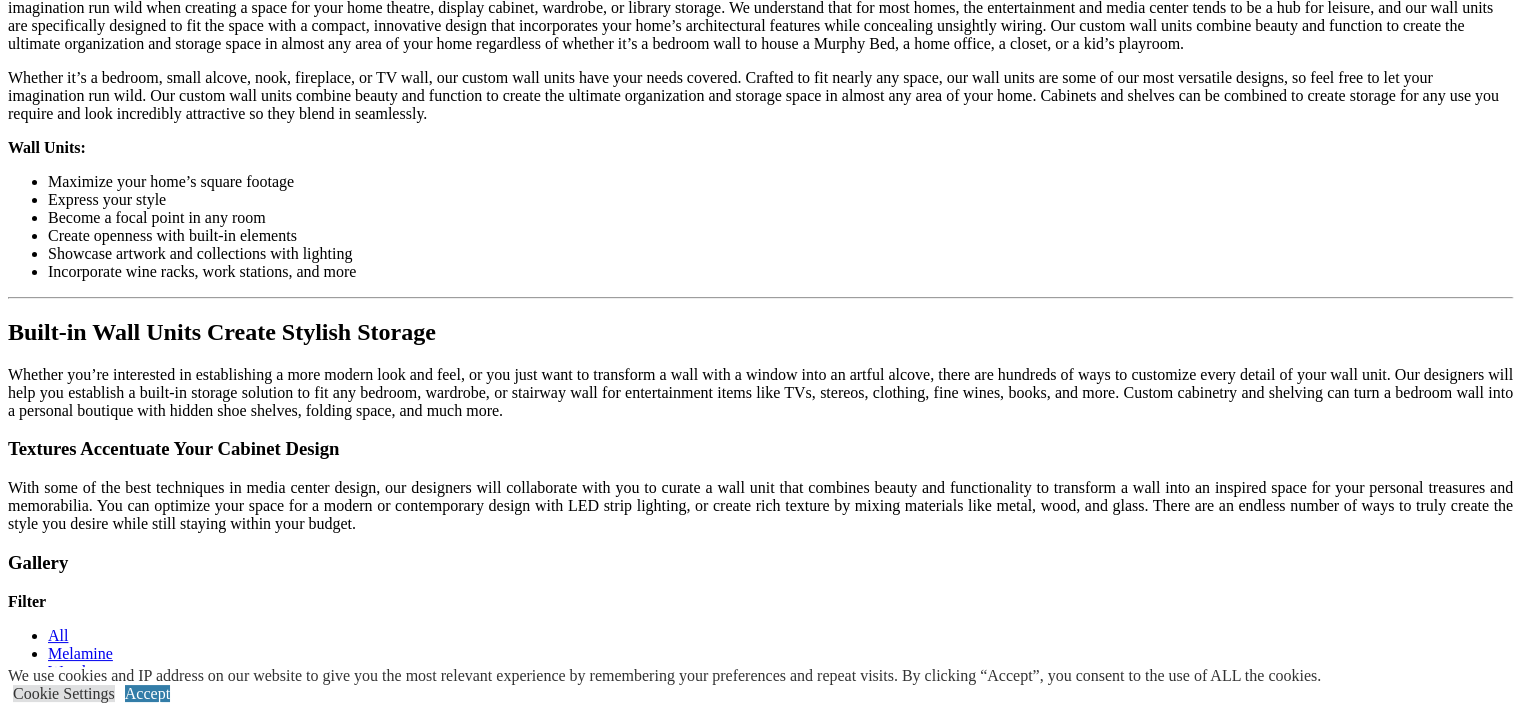 click on "Locations" at bounding box center (79, -1376) 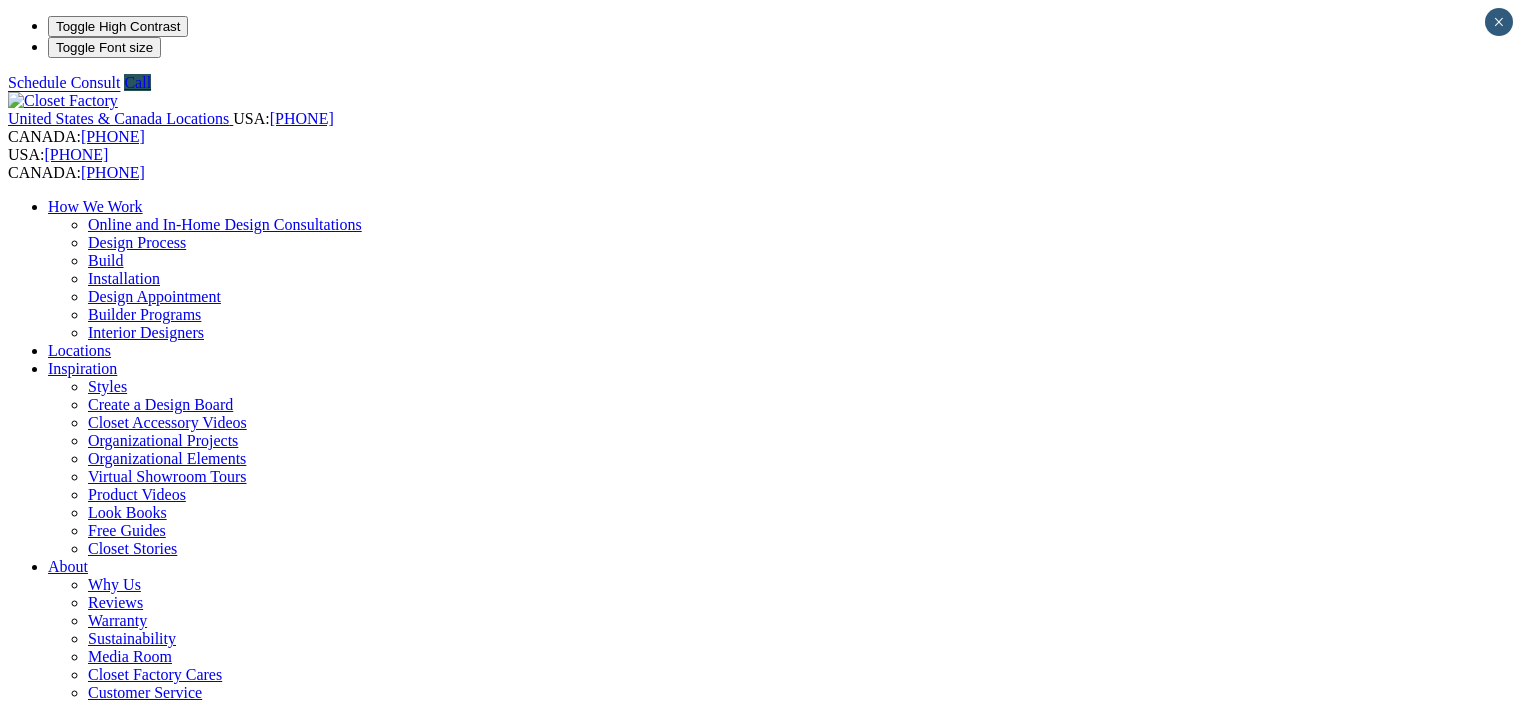 scroll, scrollTop: 0, scrollLeft: 0, axis: both 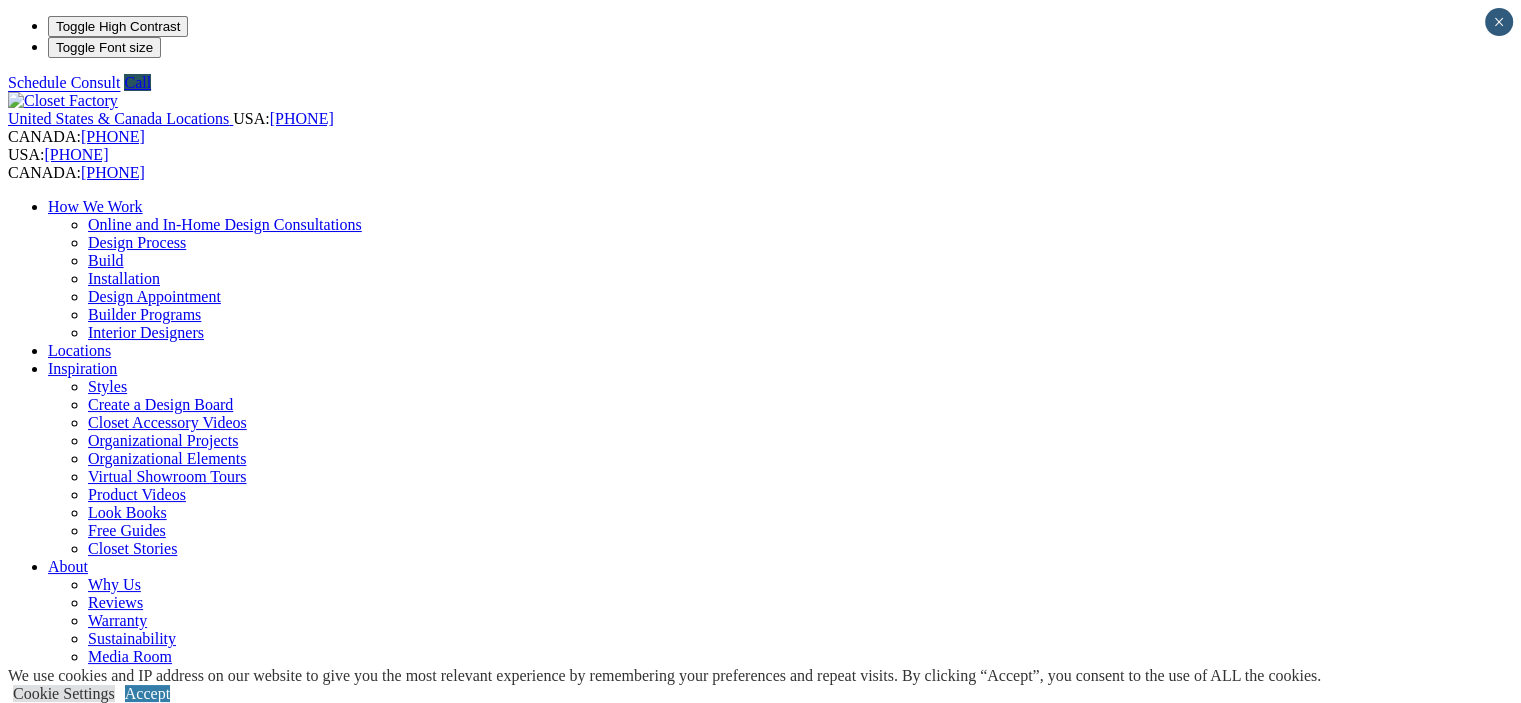 click at bounding box center (79, 1386) 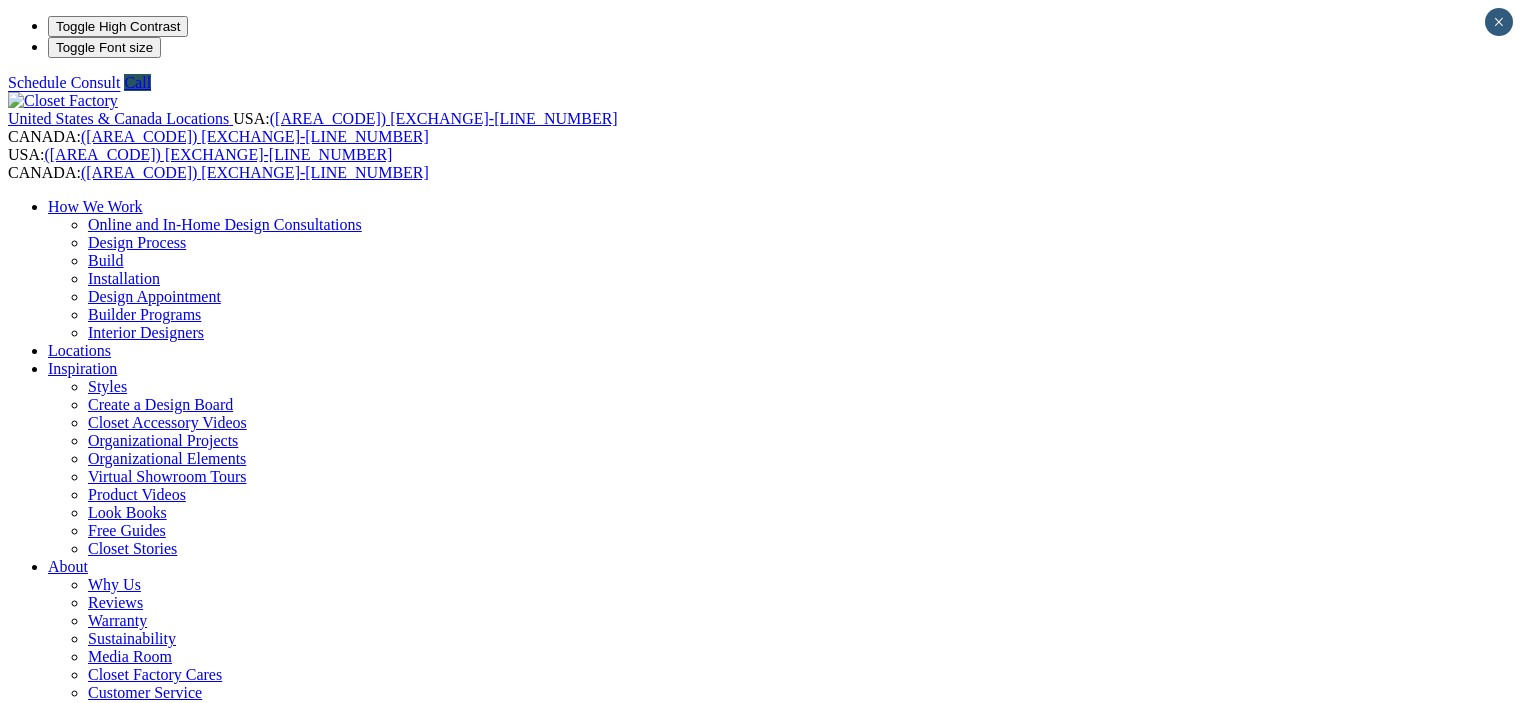 scroll, scrollTop: 0, scrollLeft: 0, axis: both 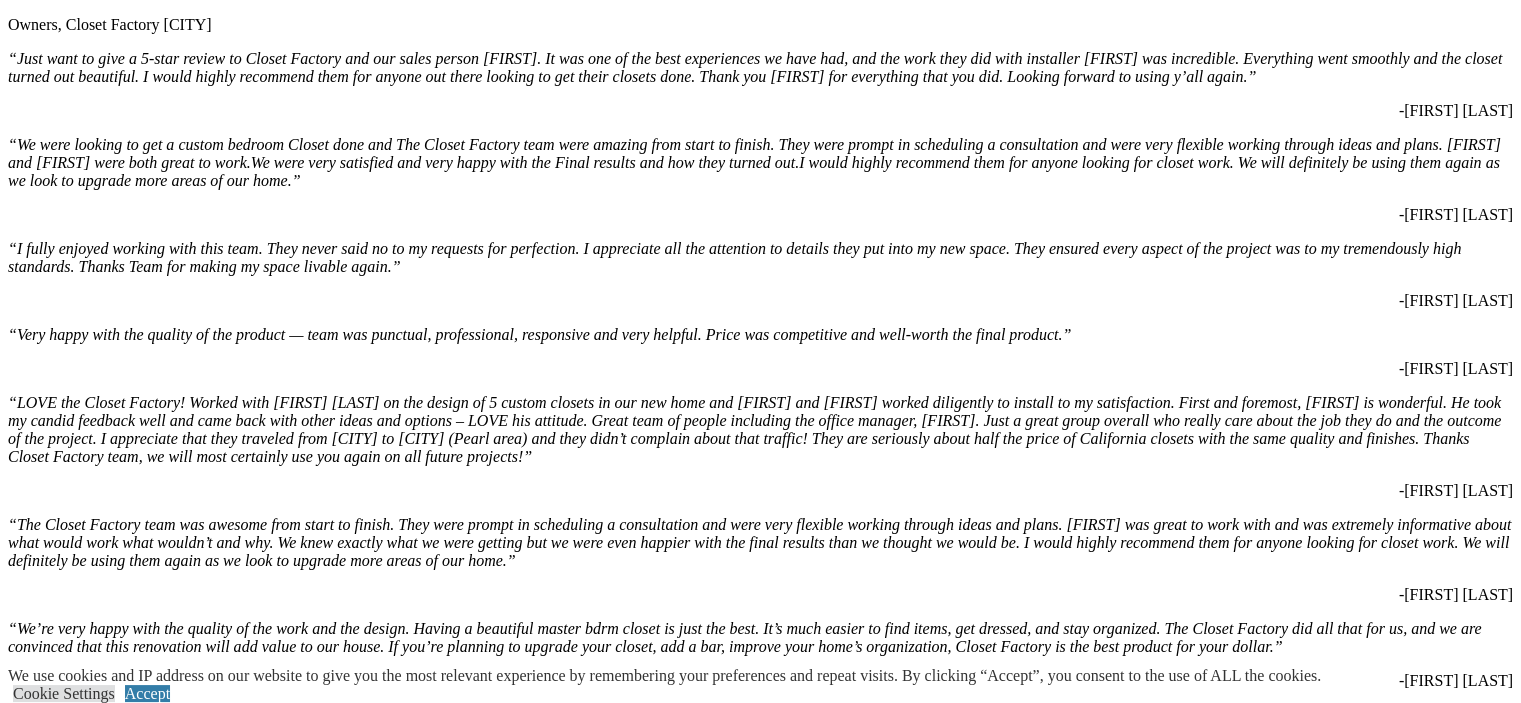 click on "Wall Units" at bounding box center (82, -1744) 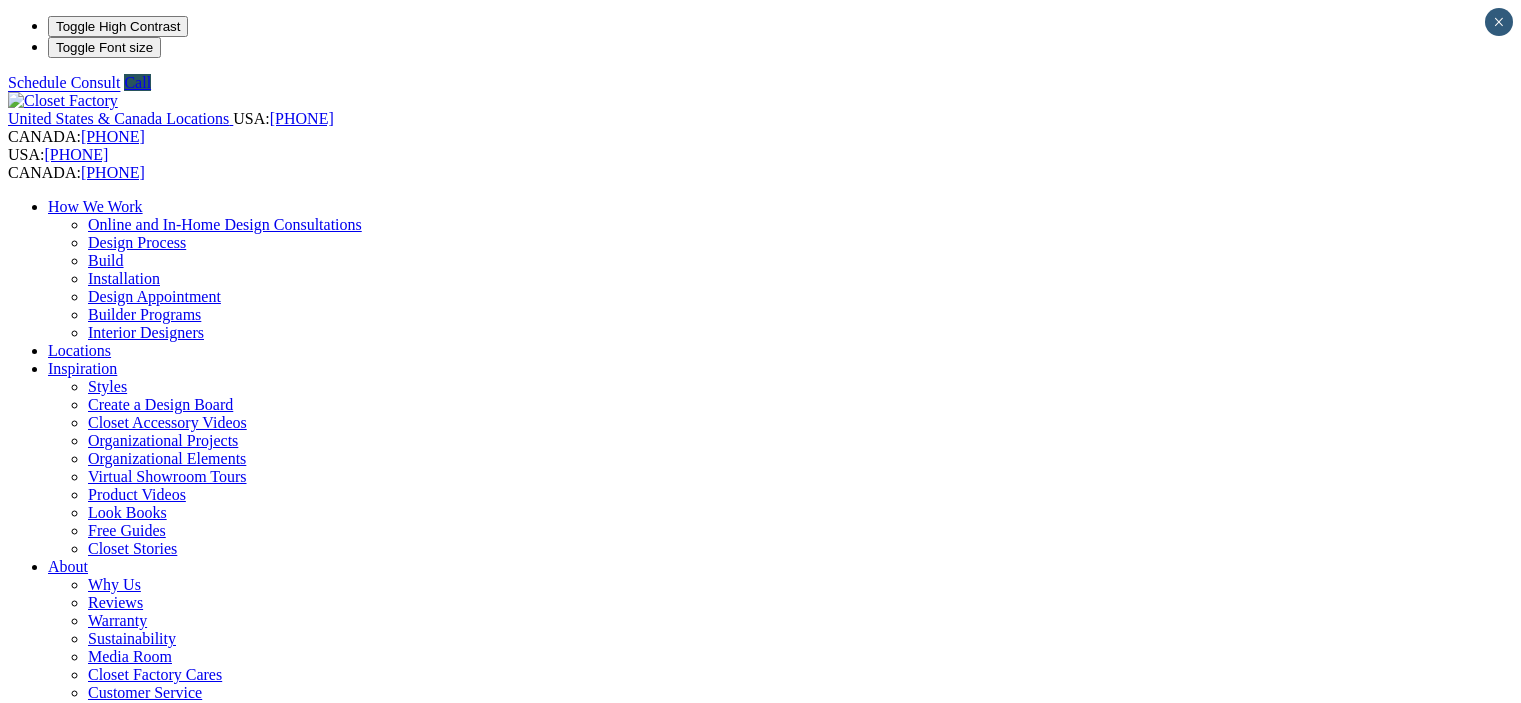 scroll, scrollTop: 0, scrollLeft: 0, axis: both 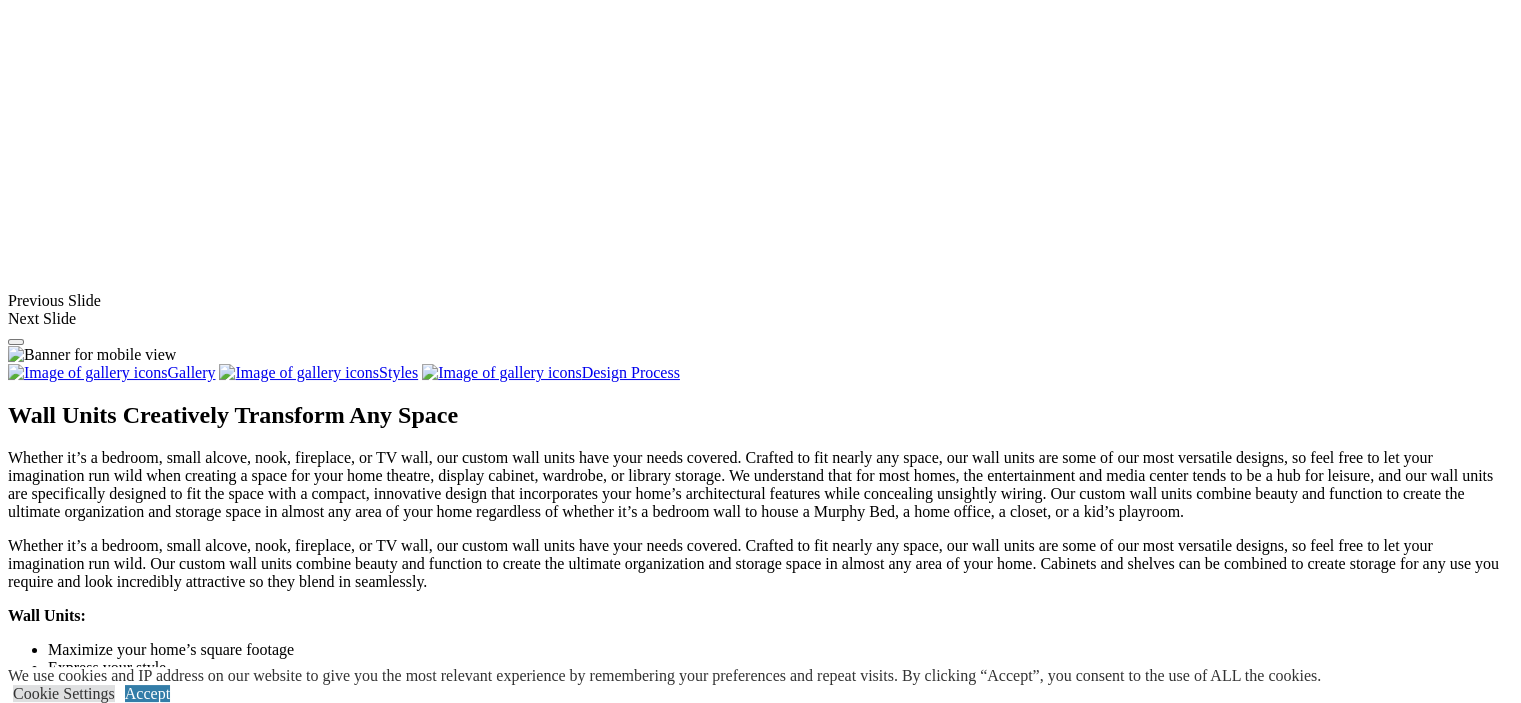 click at bounding box center (786, 1321) 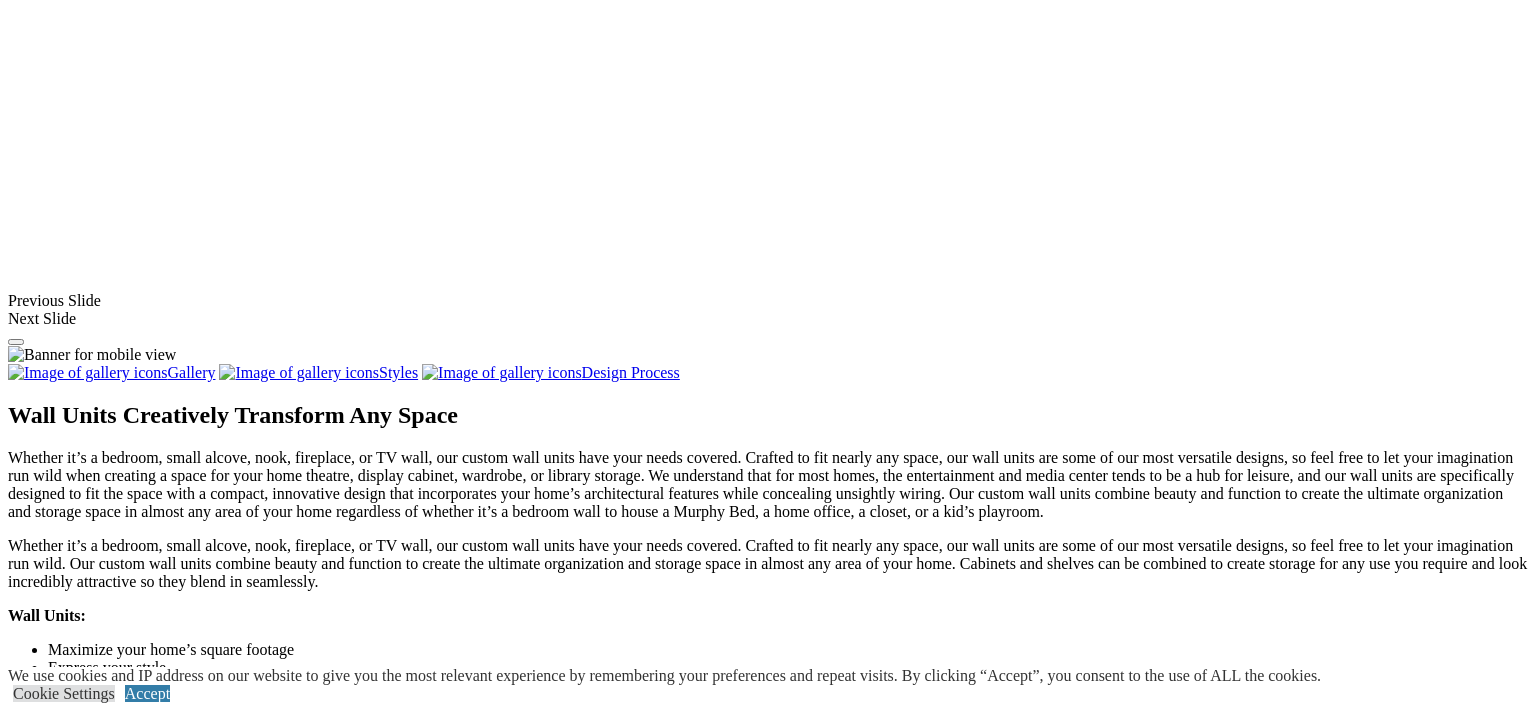 click at bounding box center [8, 38236] 